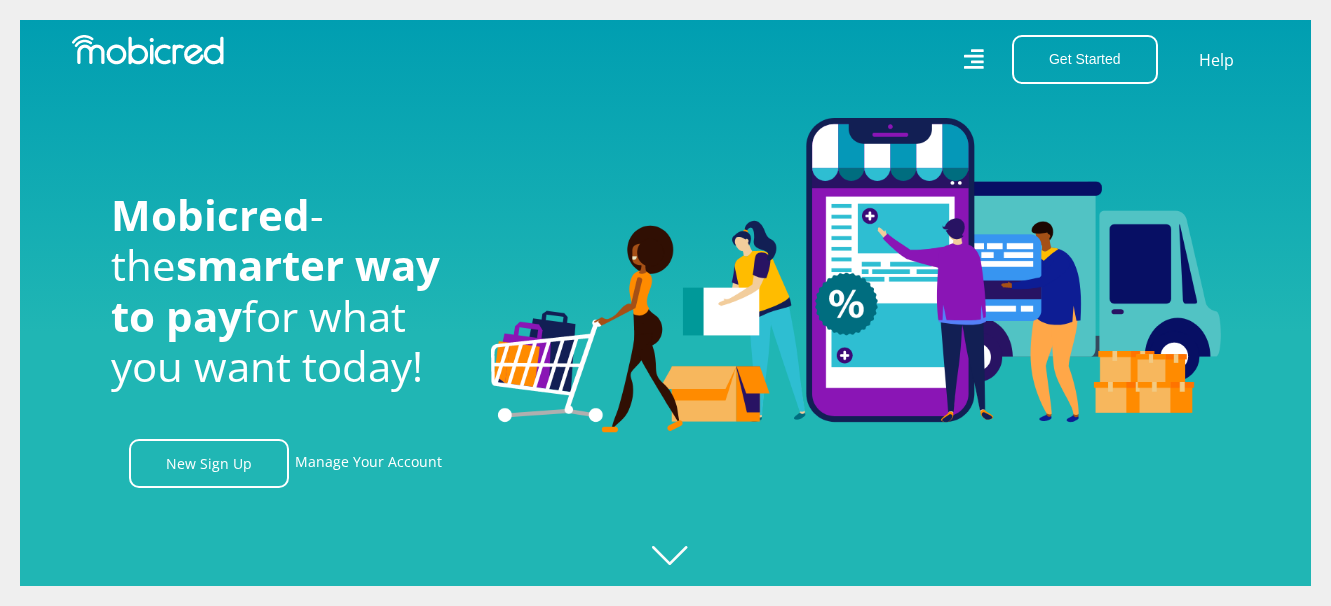 scroll, scrollTop: 0, scrollLeft: 0, axis: both 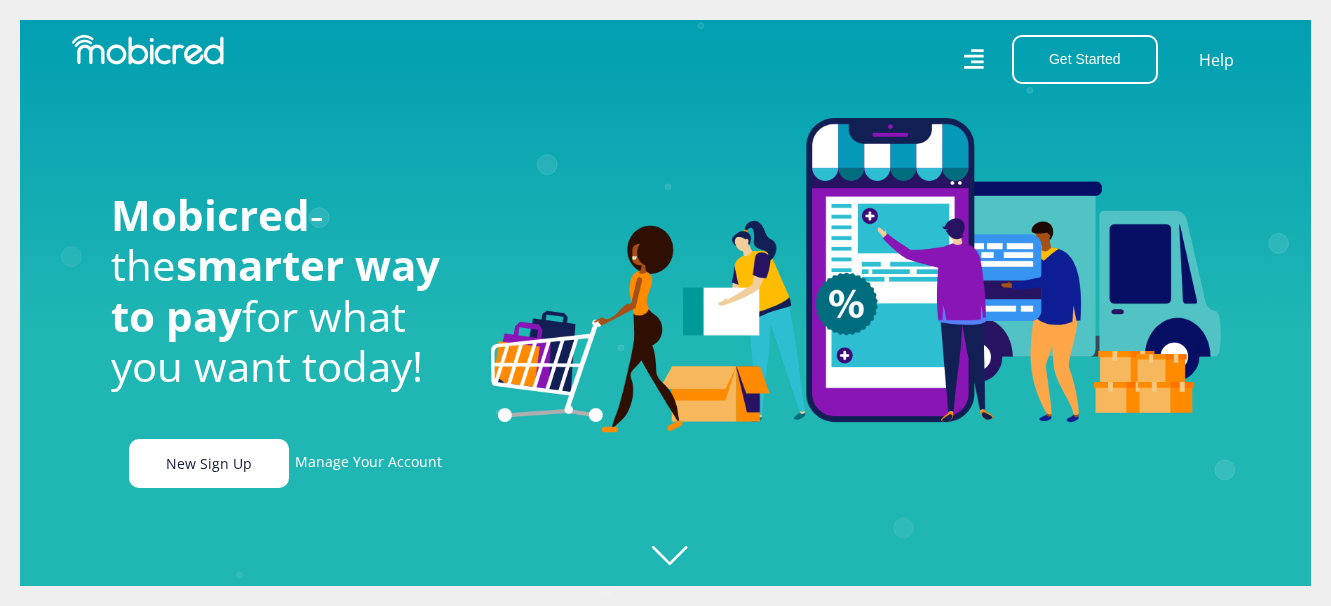 click on "New Sign Up" at bounding box center [209, 463] 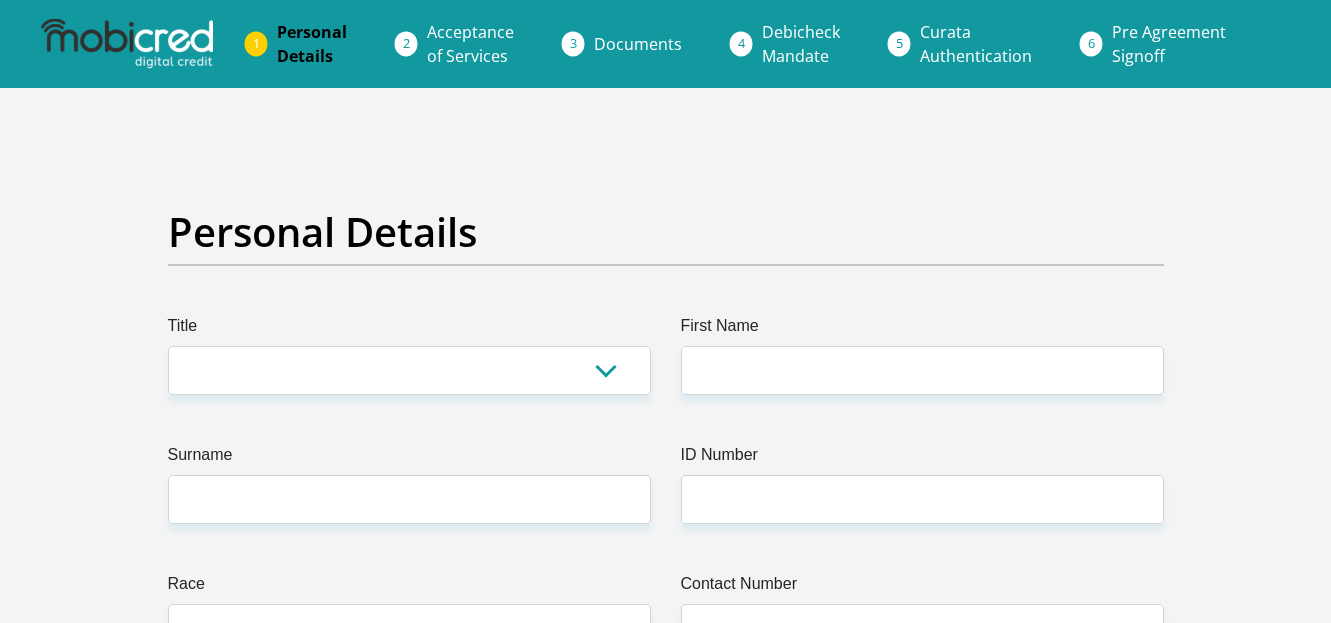 scroll, scrollTop: 0, scrollLeft: 0, axis: both 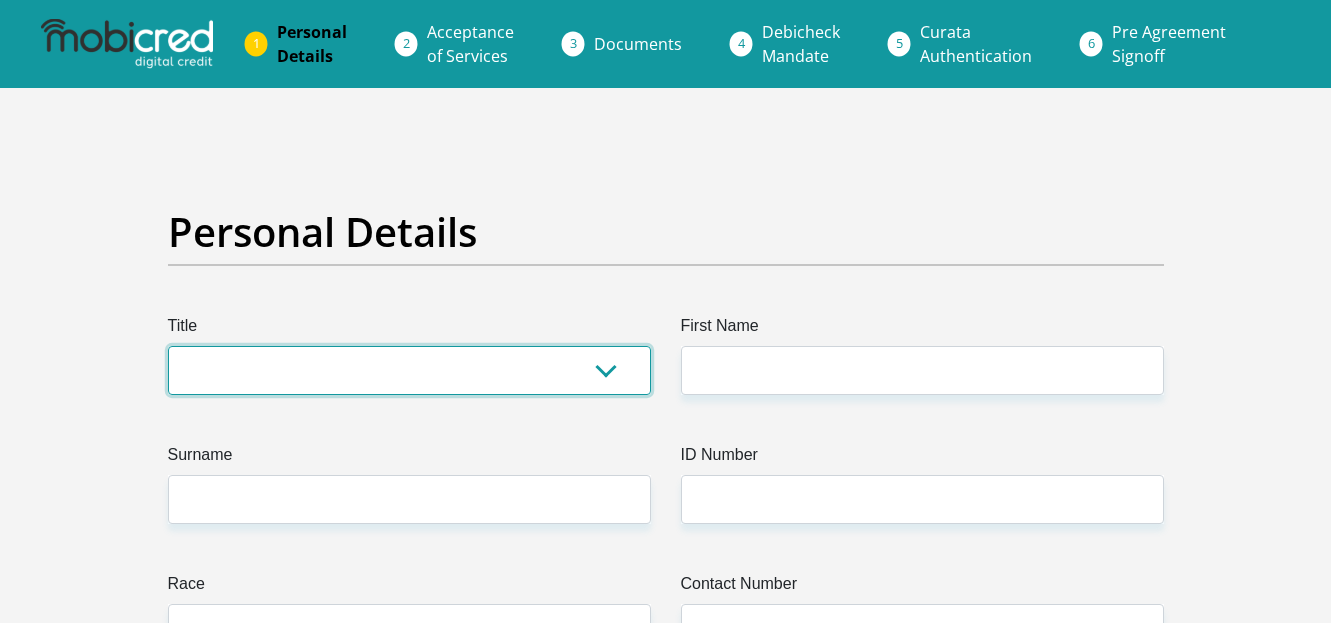 click on "Mr
Ms
Mrs
Dr
Other" at bounding box center (409, 370) 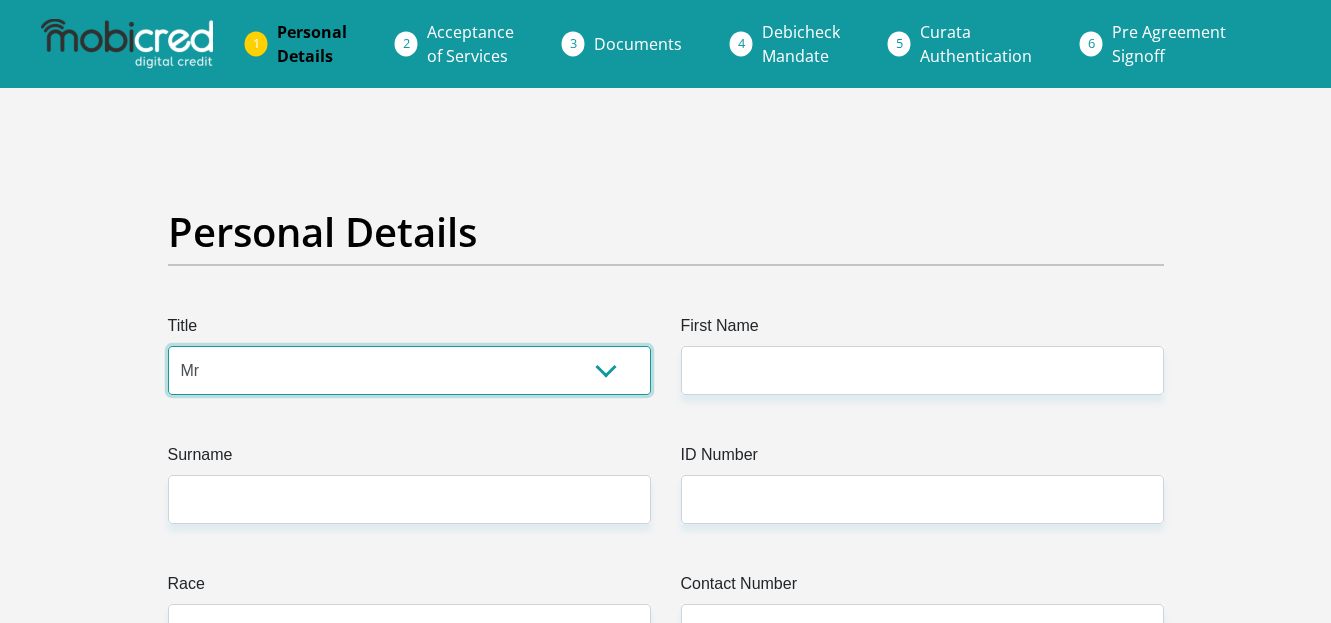 click on "Mr
Ms
Mrs
Dr
Other" at bounding box center (409, 370) 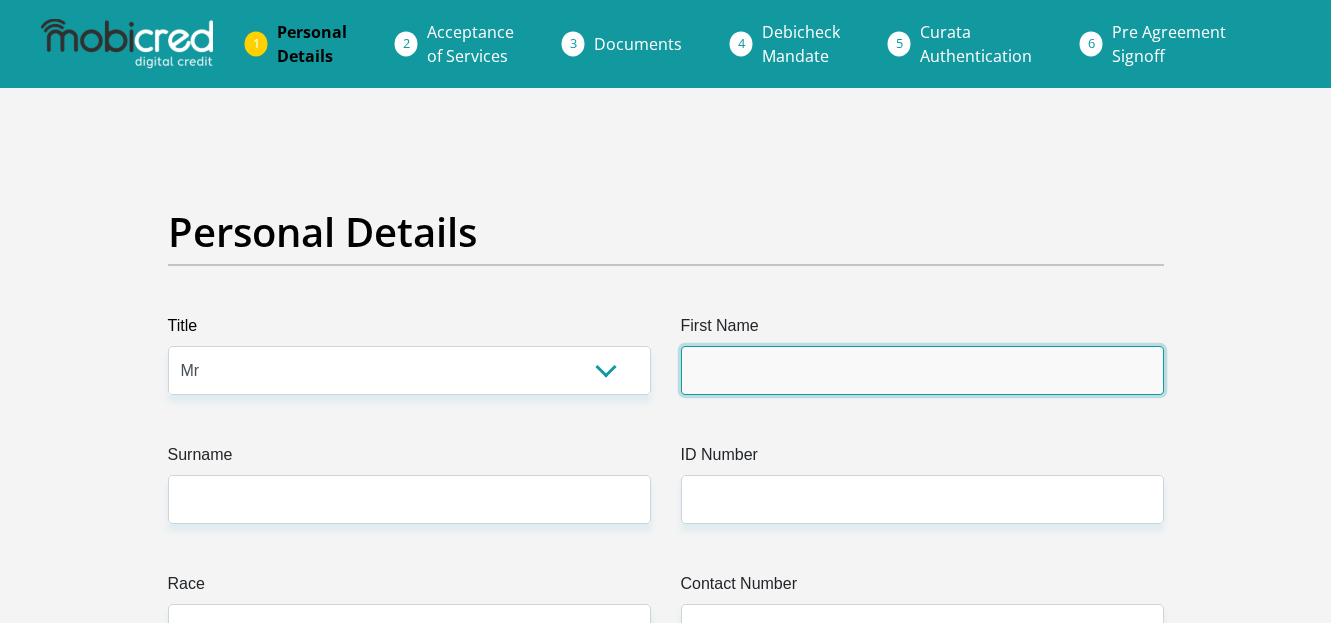 click on "First Name" at bounding box center (922, 370) 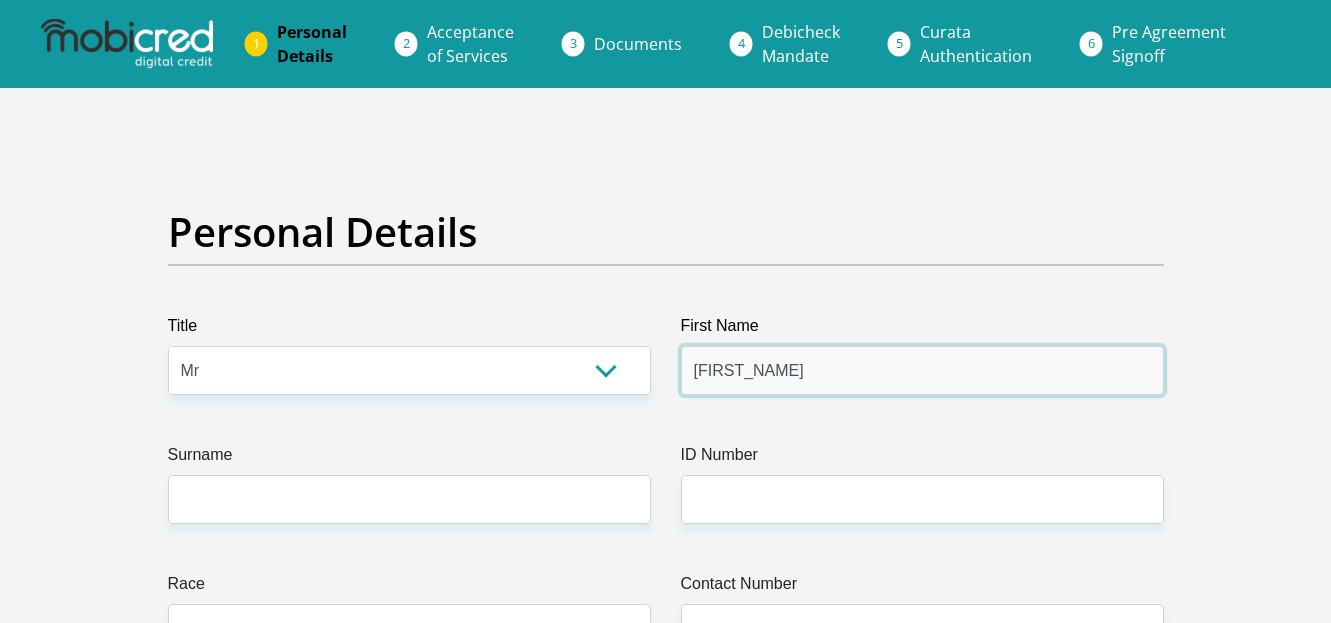 type on "[FIRST_NAME]" 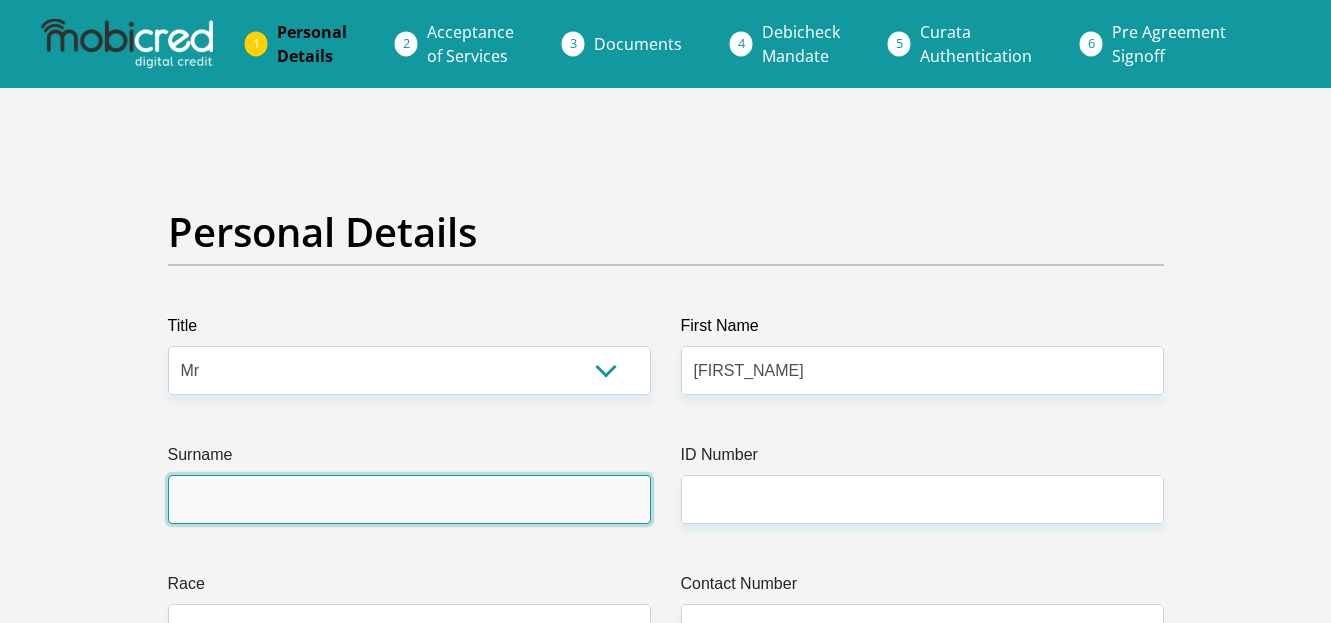 click on "Surname" at bounding box center [409, 499] 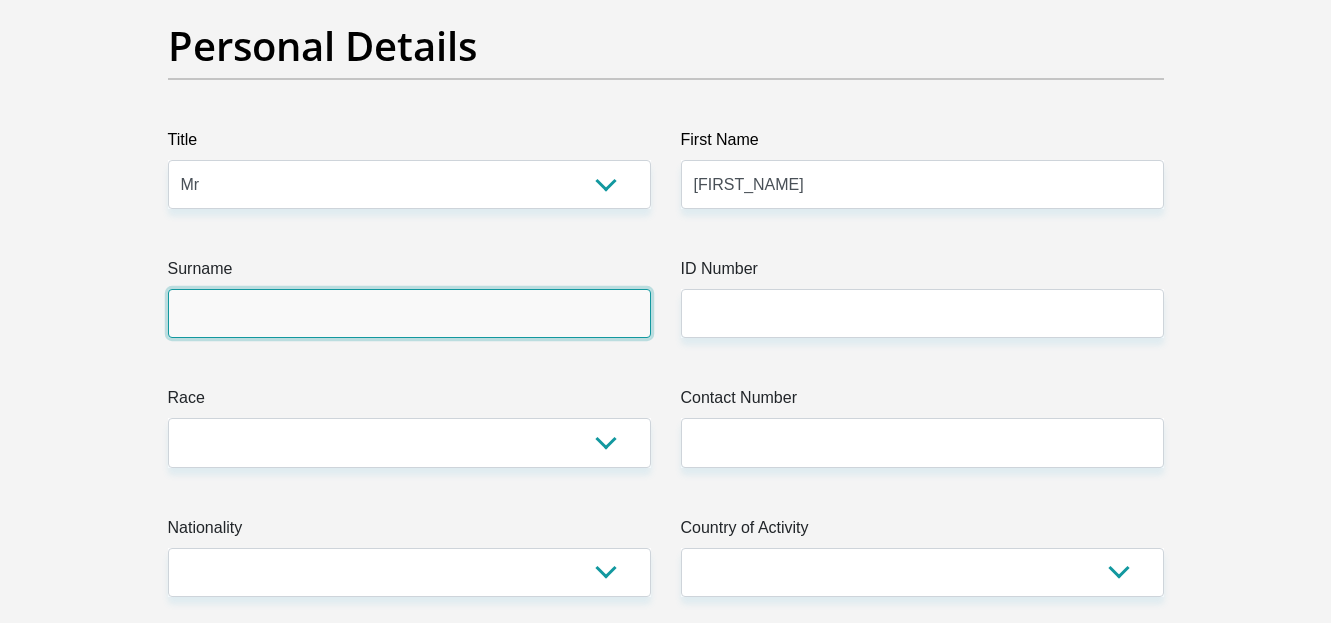 scroll, scrollTop: 187, scrollLeft: 0, axis: vertical 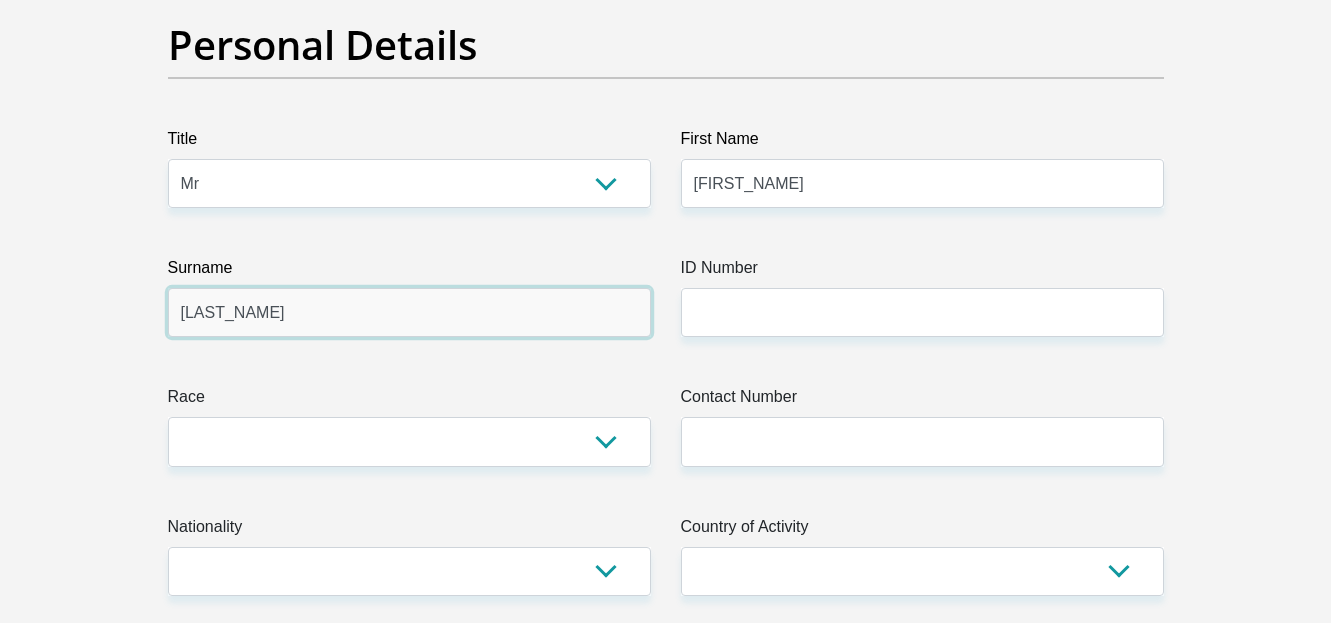 type on "[LAST_NAME]" 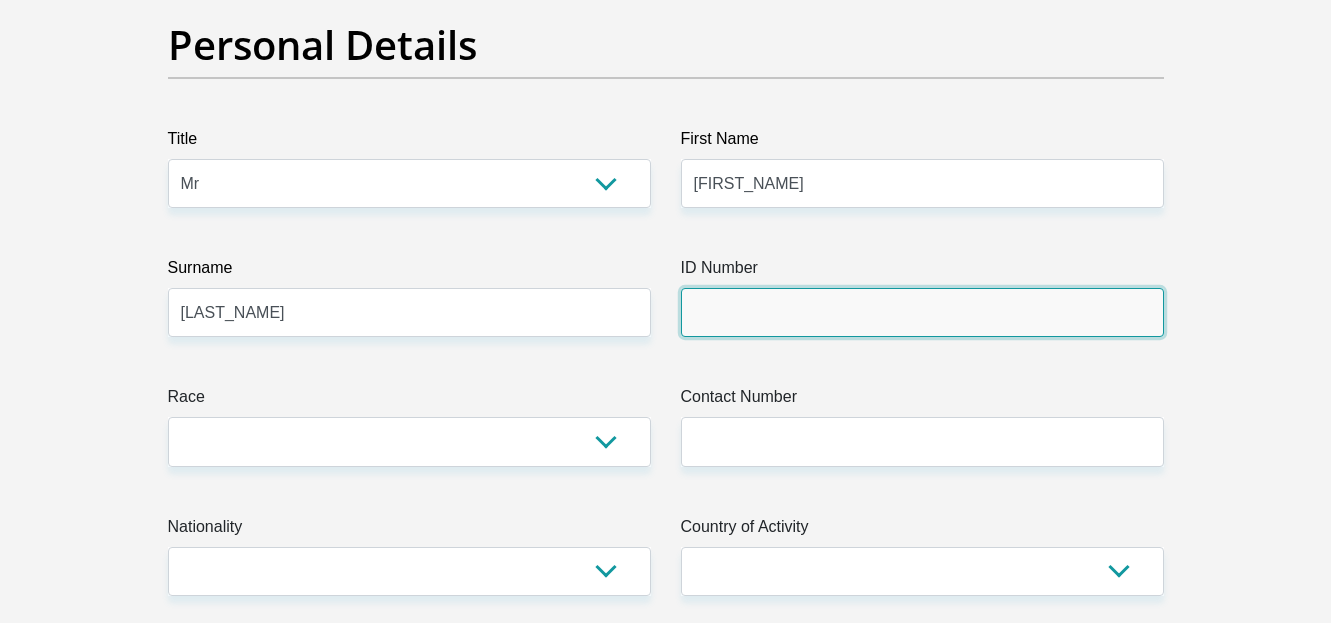 click on "ID Number" at bounding box center [922, 312] 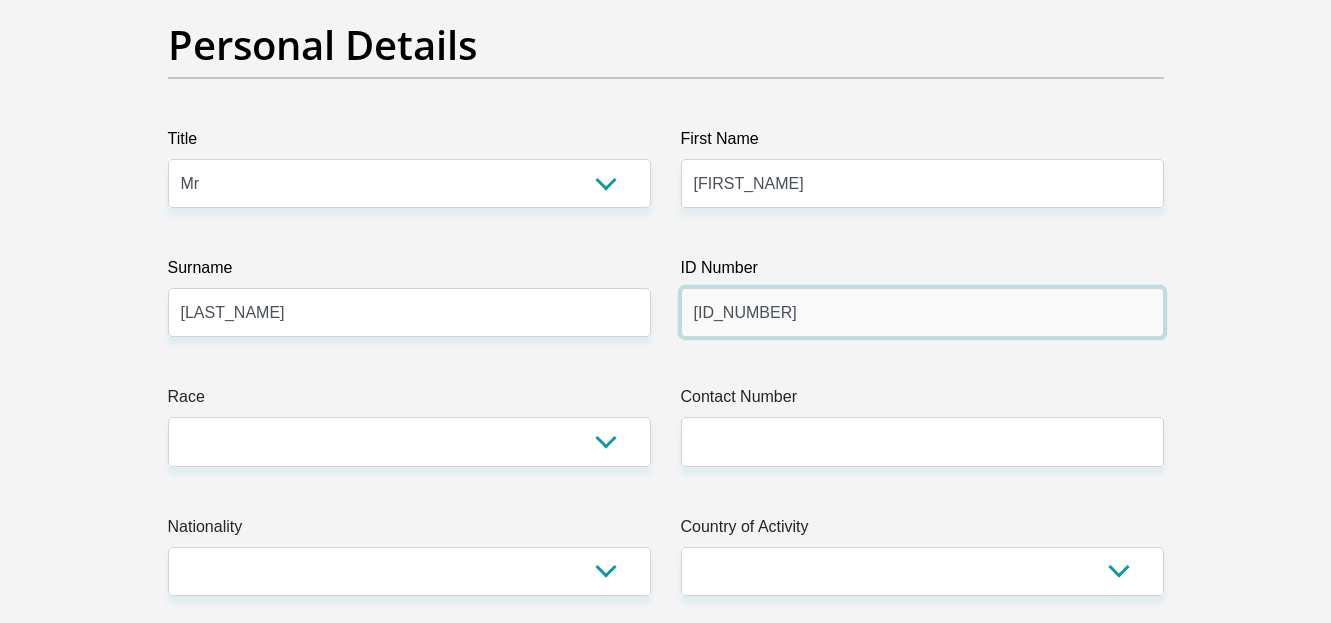 type on "[ID_NUMBER]" 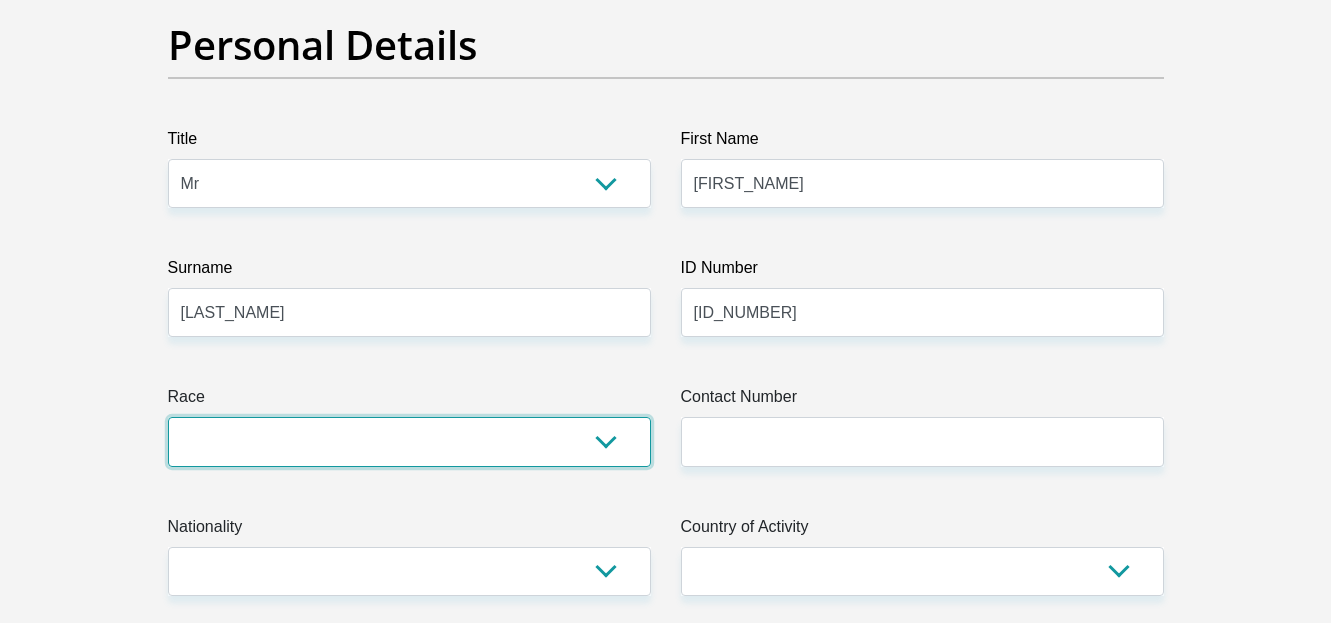 click on "Black
Coloured
Indian
White
Other" at bounding box center (409, 441) 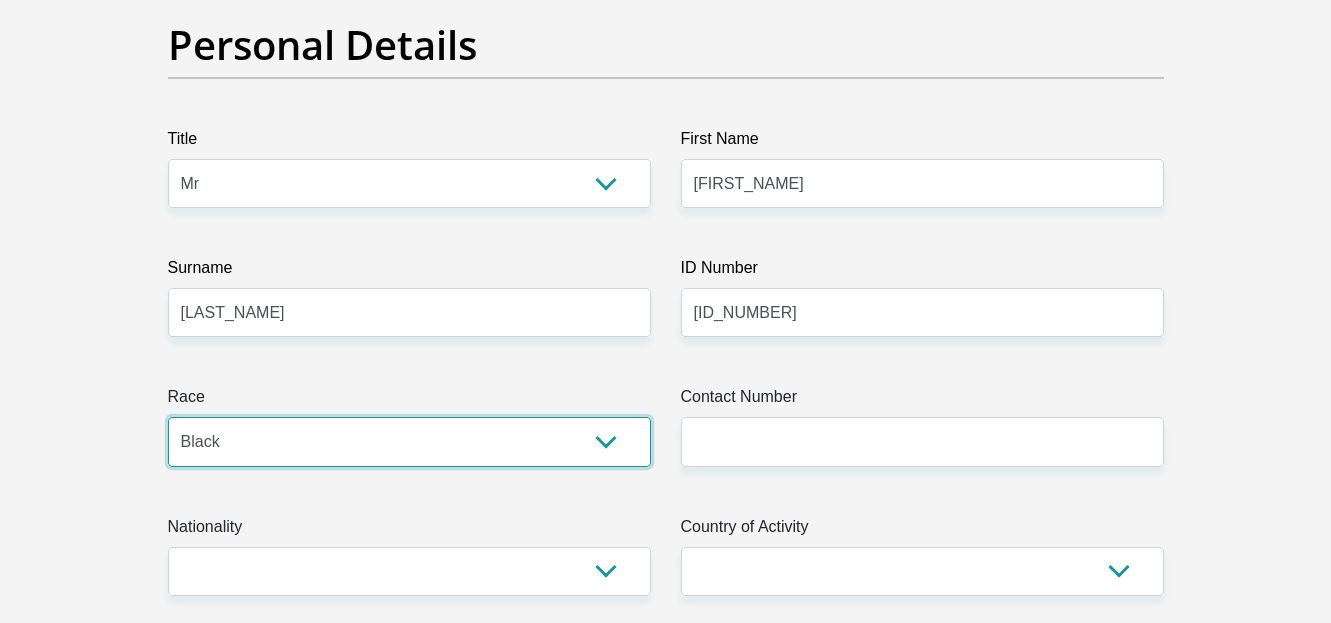 click on "Black
Coloured
Indian
White
Other" at bounding box center [409, 441] 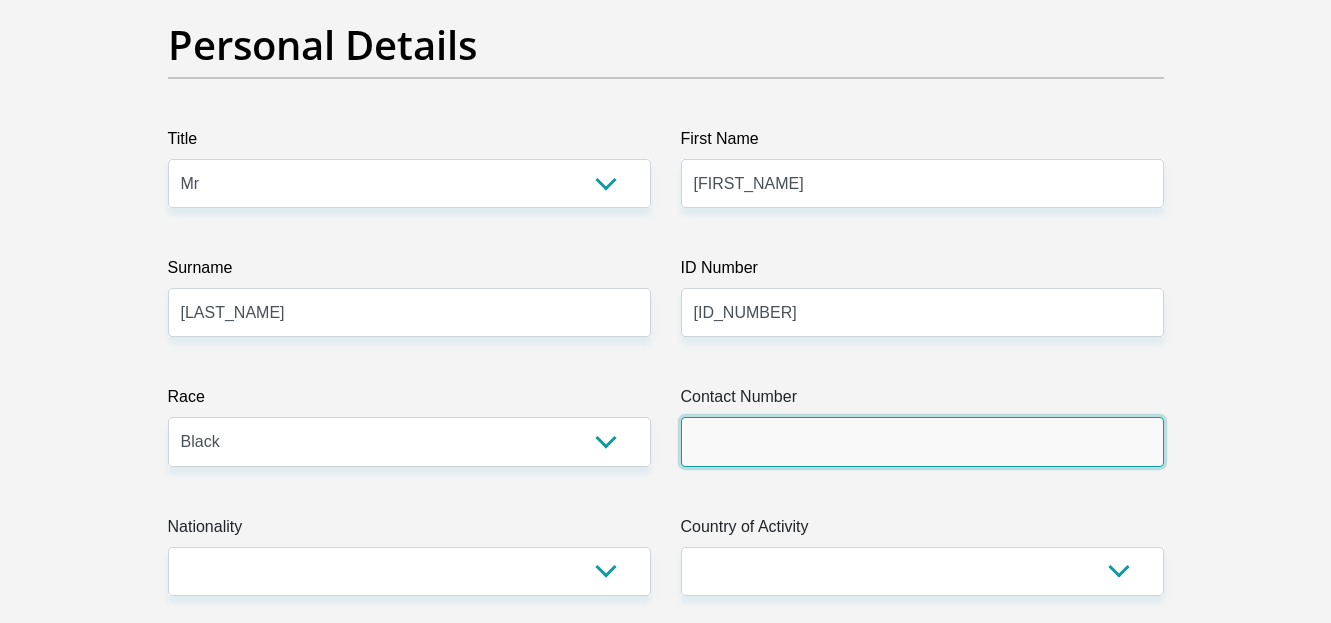 click on "Contact Number" at bounding box center [922, 441] 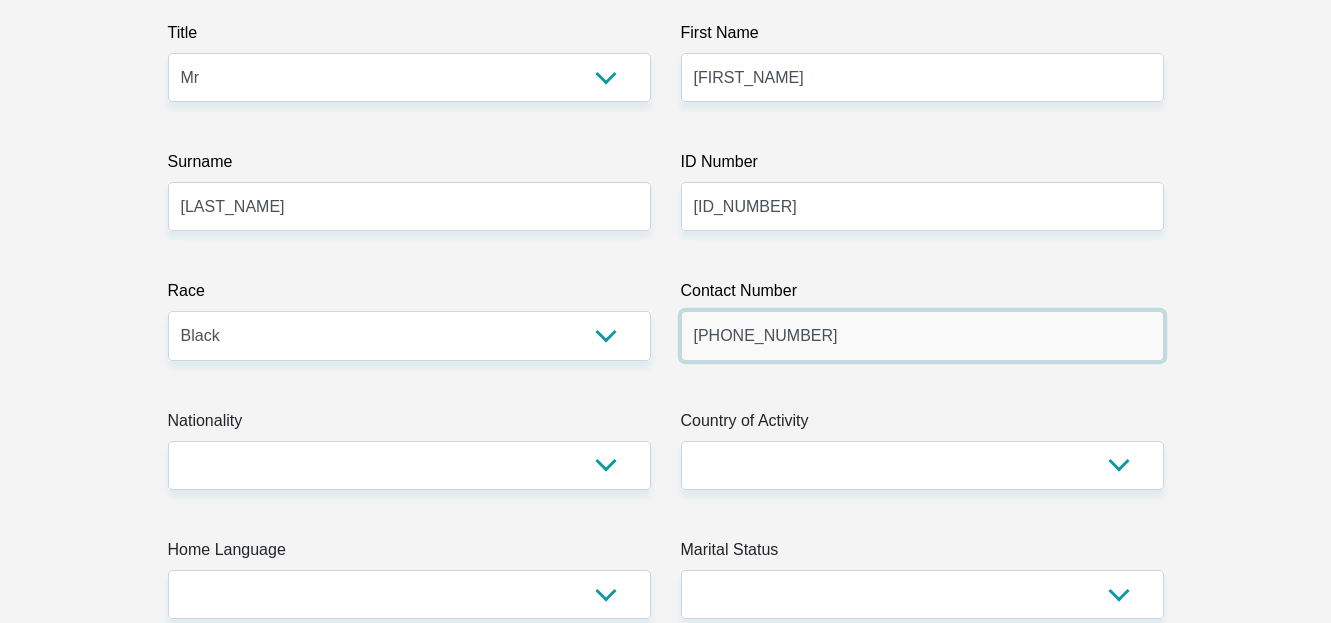 scroll, scrollTop: 333, scrollLeft: 0, axis: vertical 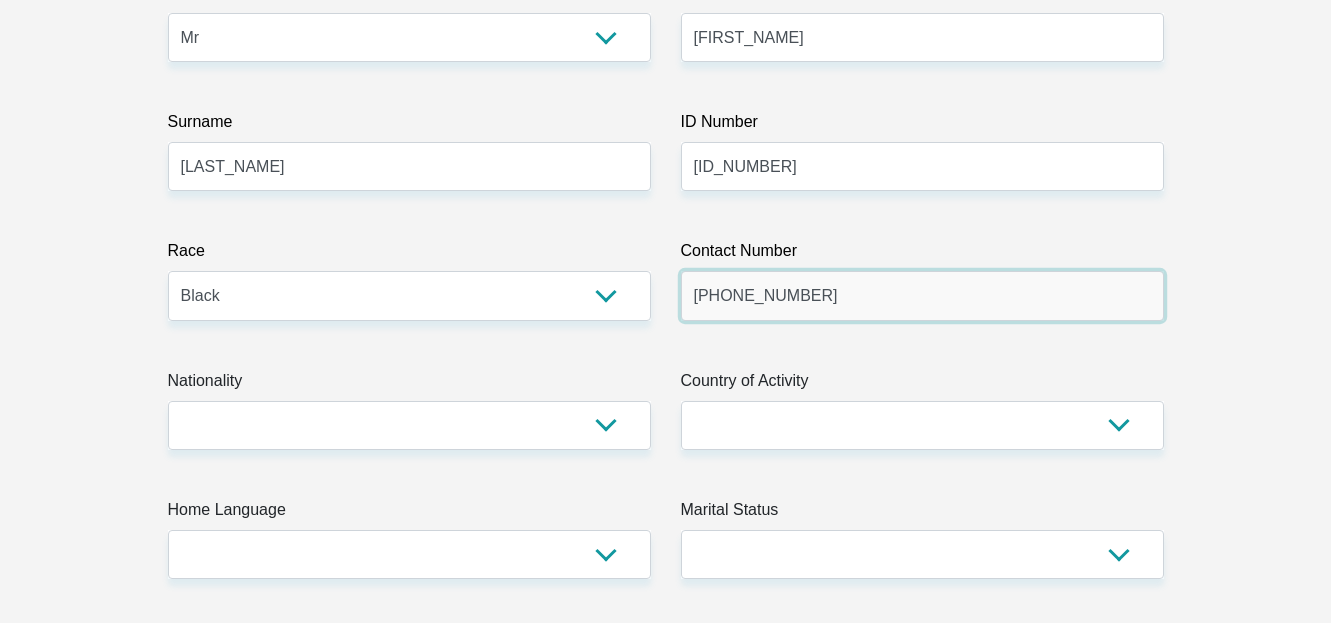 type on "[PHONE_NUMBER]" 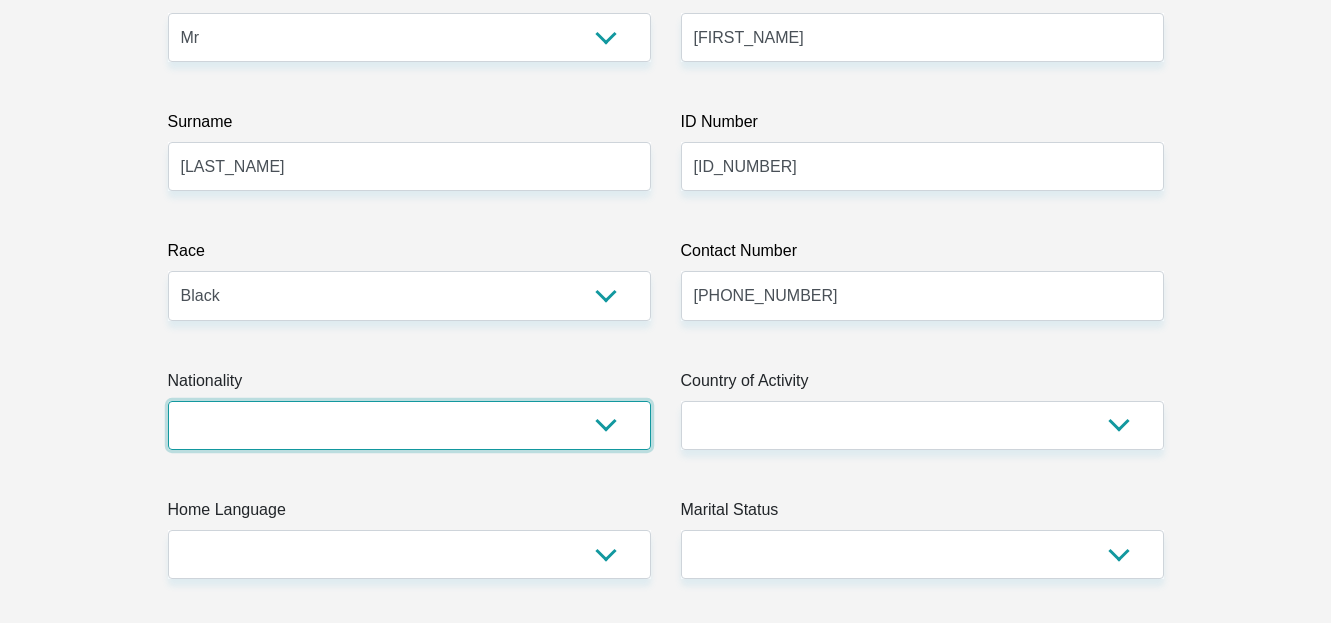 click on "South Africa
Afghanistan
Aland Islands
Albania
Algeria
America Samoa
American Virgin Islands
Andorra
Angola
Anguilla
Antarctica
Antigua and Barbuda
Argentina
Armenia
Aruba
Ascension Island
Australia
Austria
Azerbaijan
Bahamas
Bahrain
Bangladesh
Barbados
Chad" at bounding box center [409, 425] 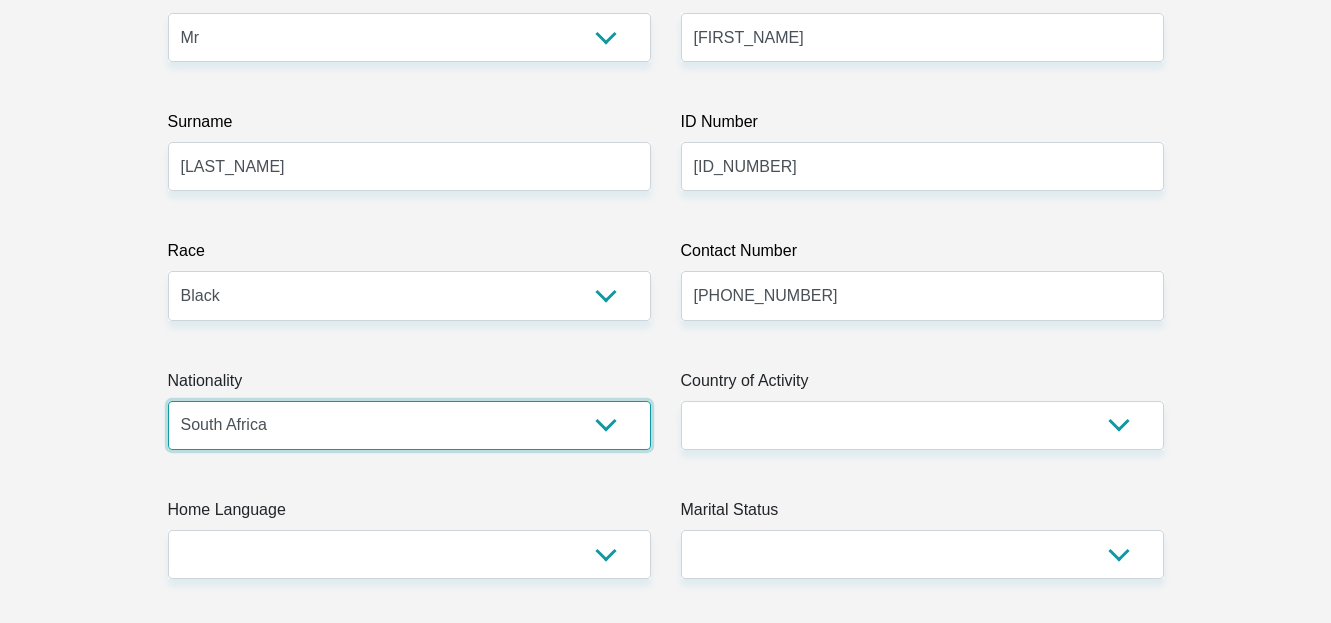 click on "South Africa
Afghanistan
Aland Islands
Albania
Algeria
America Samoa
American Virgin Islands
Andorra
Angola
Anguilla
Antarctica
Antigua and Barbuda
Argentina
Armenia
Aruba
Ascension Island
Australia
Austria
Azerbaijan
Bahamas
Bahrain
Bangladesh
Barbados
Chad" at bounding box center (409, 425) 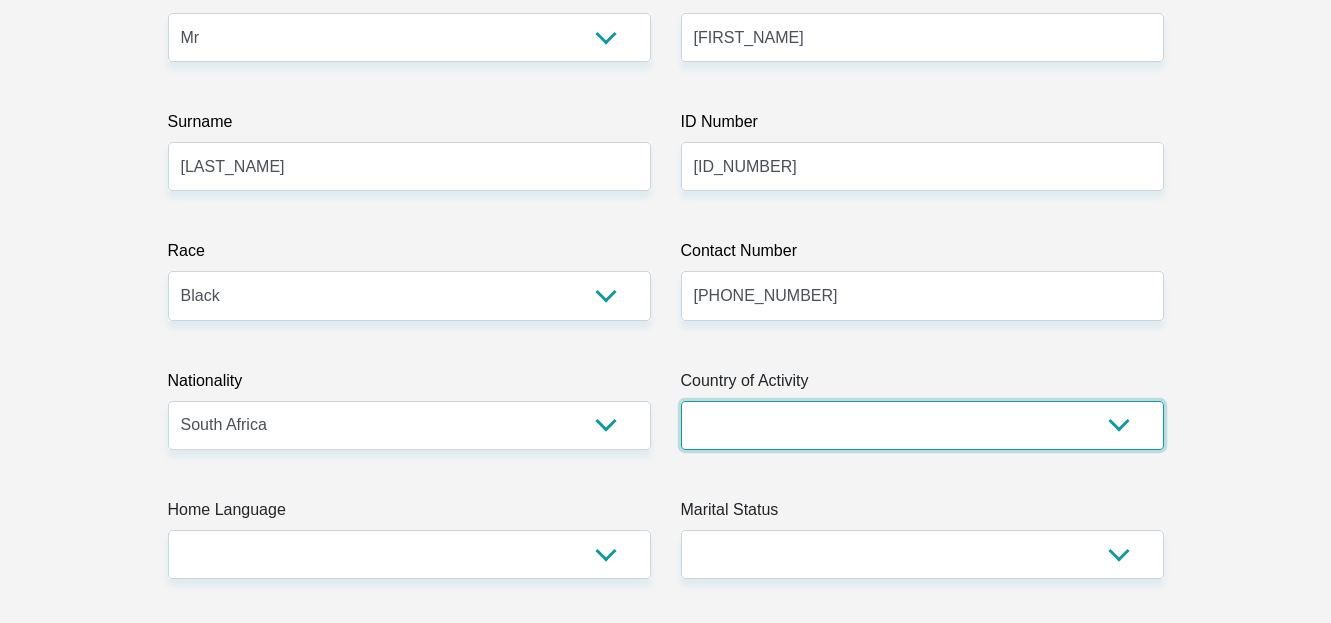 click on "South Africa
Afghanistan
Aland Islands
Albania
Algeria
America Samoa
American Virgin Islands
Andorra
Angola
Anguilla
Antarctica
Antigua and Barbuda
Argentina
Armenia
Aruba
Ascension Island
Australia
Austria
Azerbaijan
Chad" at bounding box center [922, 425] 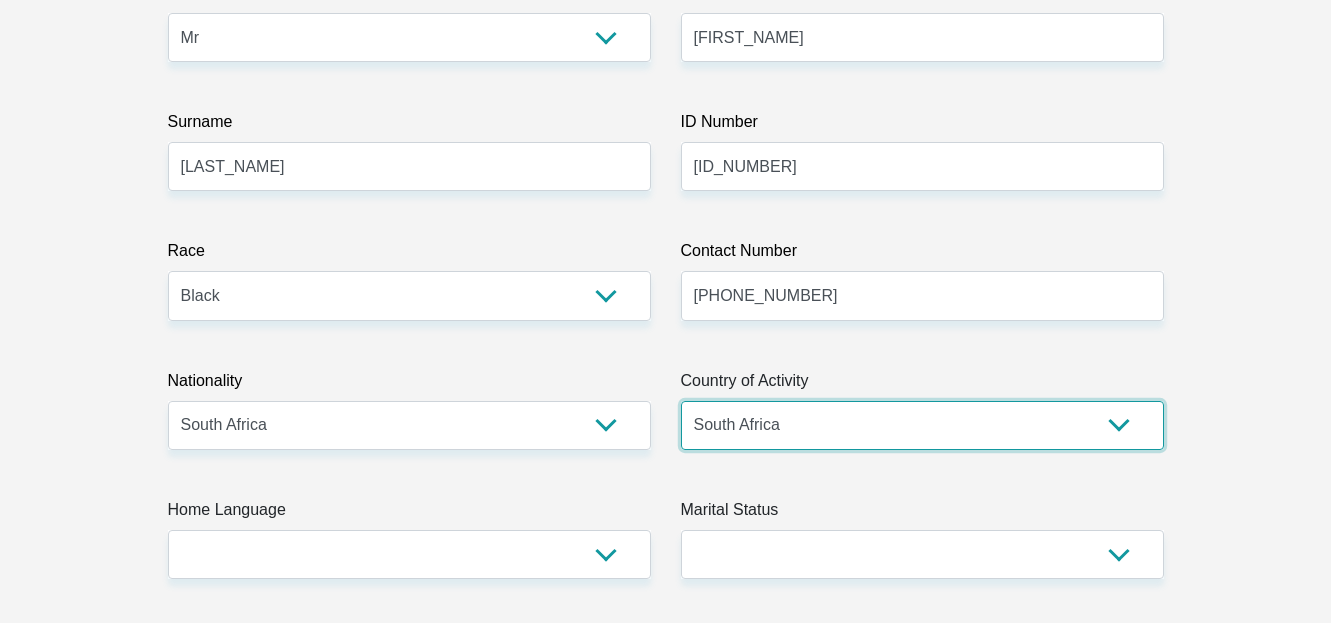 click on "South Africa
Afghanistan
Aland Islands
Albania
Algeria
America Samoa
American Virgin Islands
Andorra
Angola
Anguilla
Antarctica
Antigua and Barbuda
Argentina
Armenia
Aruba
Ascension Island
Australia
Austria
Azerbaijan
Chad" at bounding box center [922, 425] 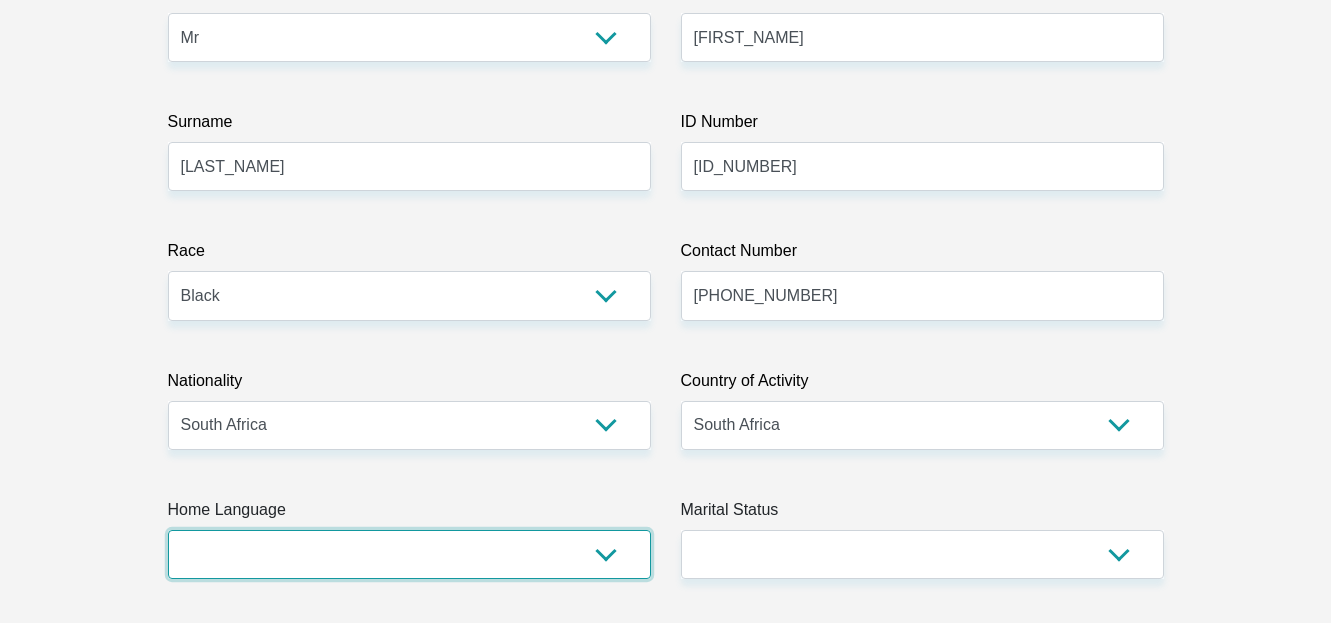 click on "Afrikaans
English
Sepedi
South Ndebele
Southern Sotho
Swati
Tsonga
Tswana
Venda
Xhosa
Zulu
Other" at bounding box center [409, 554] 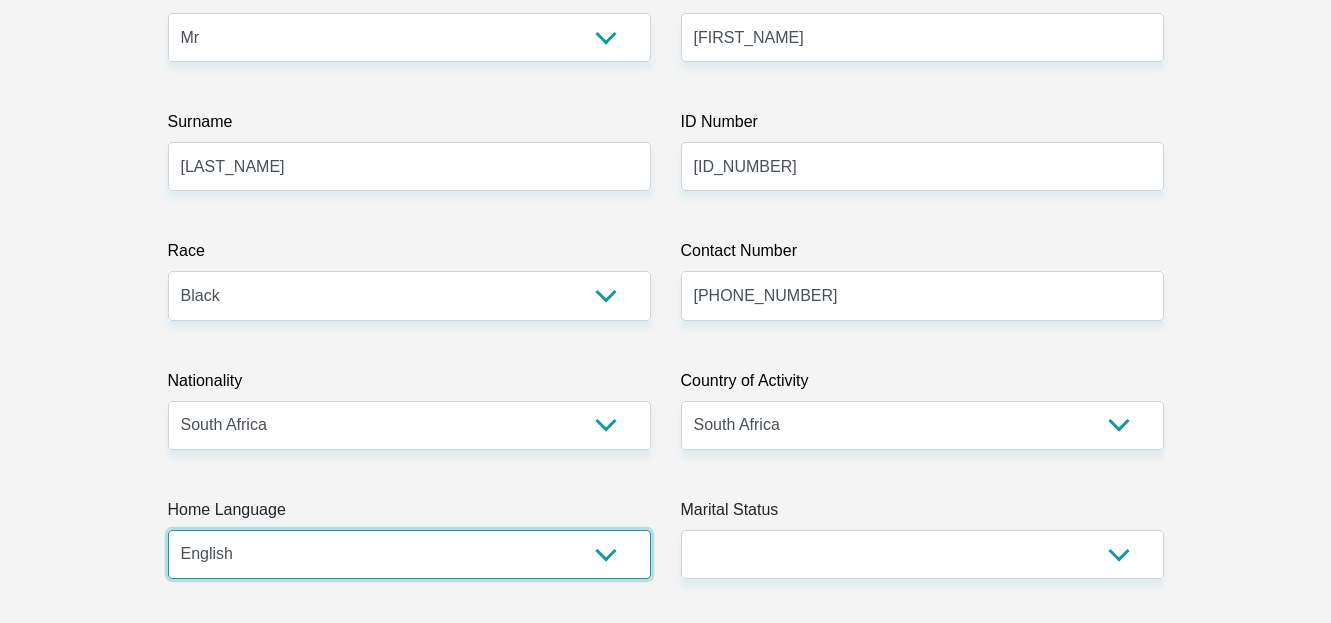 click on "Afrikaans
English
Sepedi
South Ndebele
Southern Sotho
Swati
Tsonga
Tswana
Venda
Xhosa
Zulu
Other" at bounding box center [409, 554] 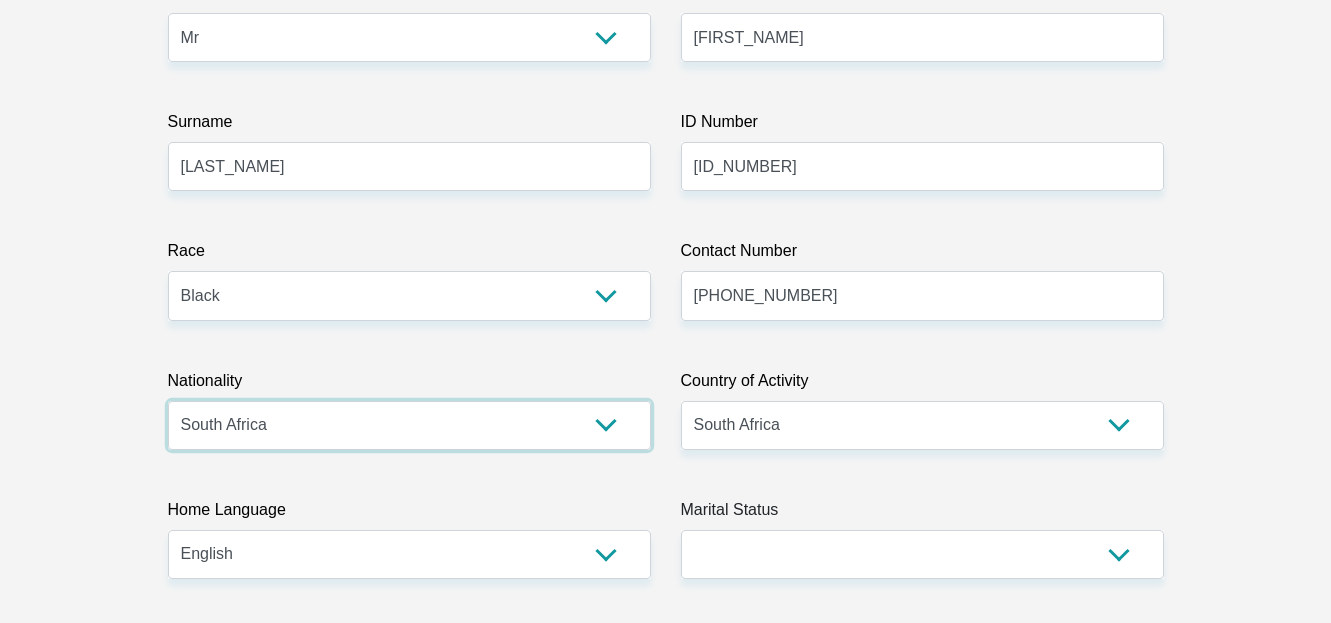 drag, startPoint x: 593, startPoint y: 449, endPoint x: 696, endPoint y: 524, distance: 127.41271 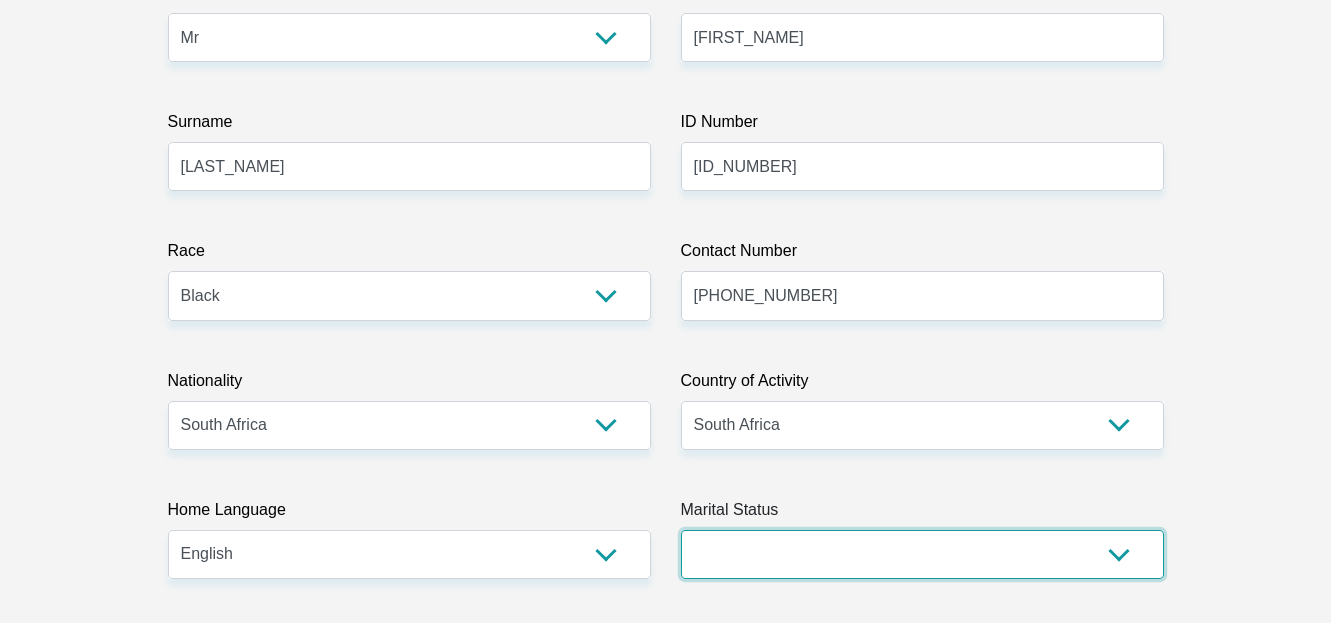 click on "Married ANC
Single
Divorced
Widowed
Married COP or Customary Law" at bounding box center [922, 554] 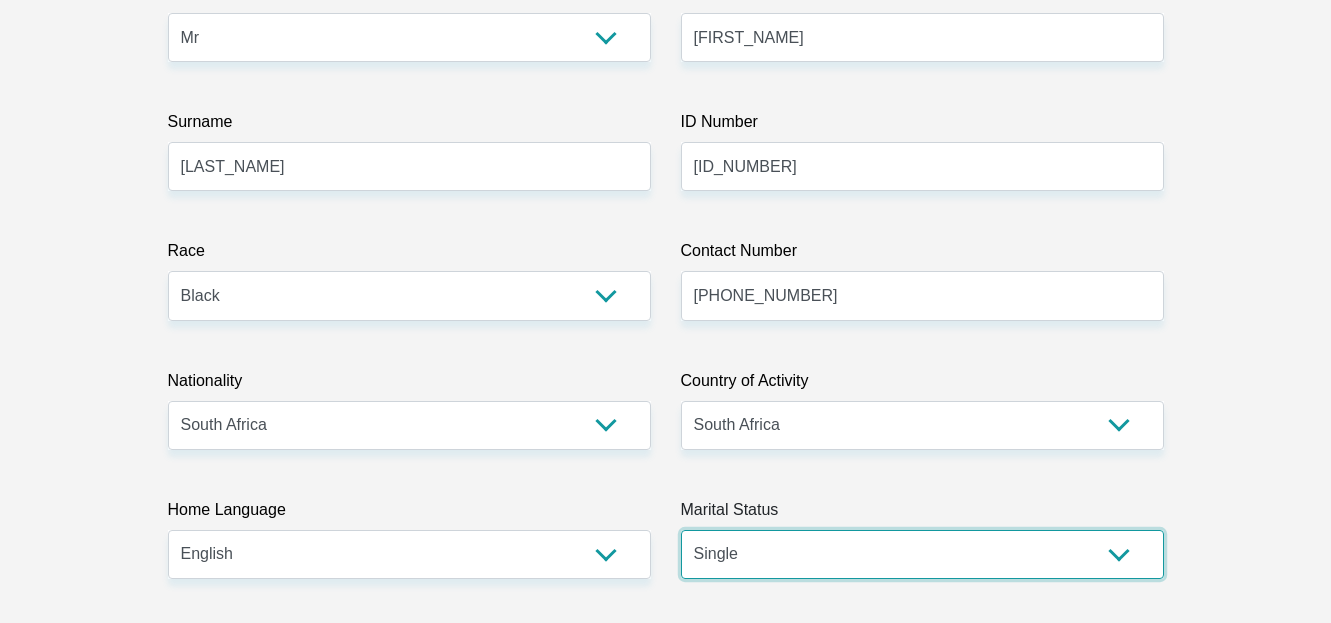 click on "Married ANC
Single
Divorced
Widowed
Married COP or Customary Law" at bounding box center [922, 554] 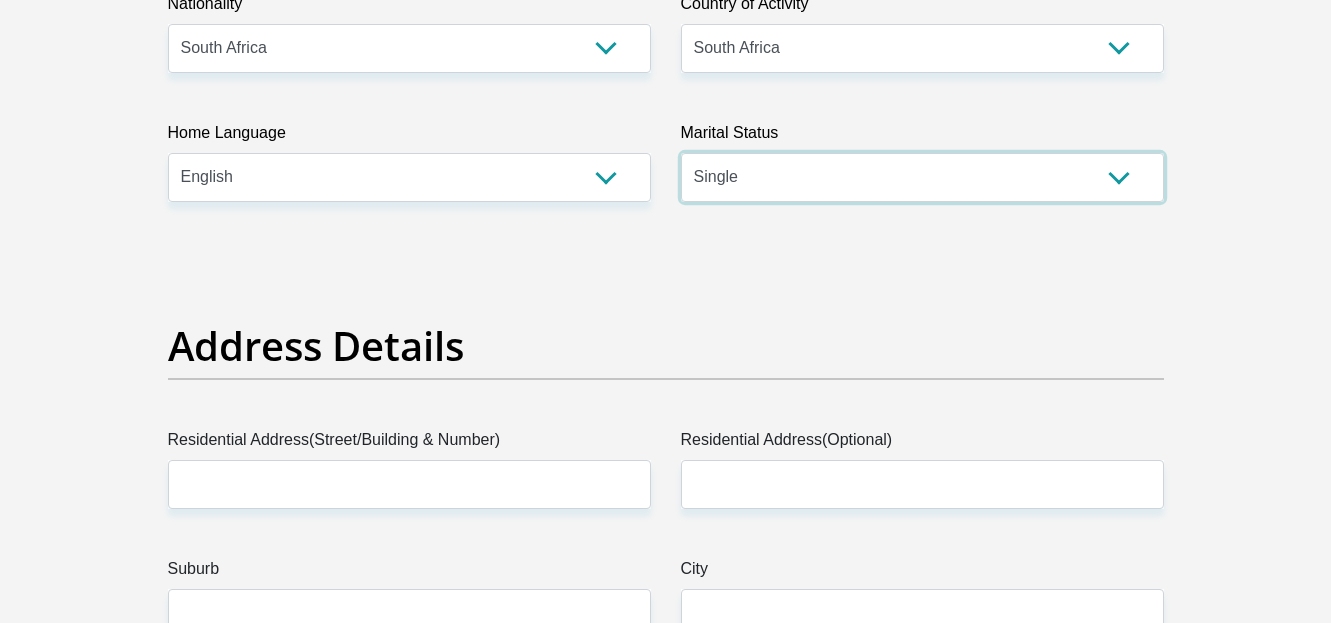 scroll, scrollTop: 777, scrollLeft: 0, axis: vertical 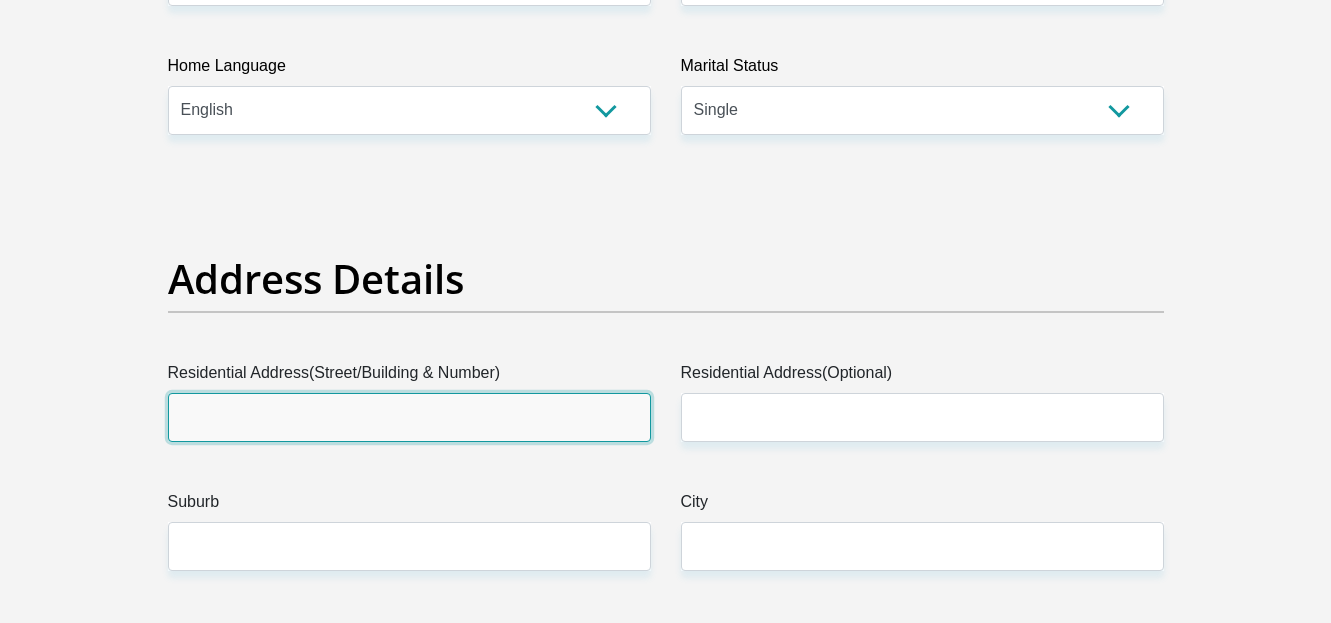 click on "Residential Address(Street/Building & Number)" at bounding box center [409, 417] 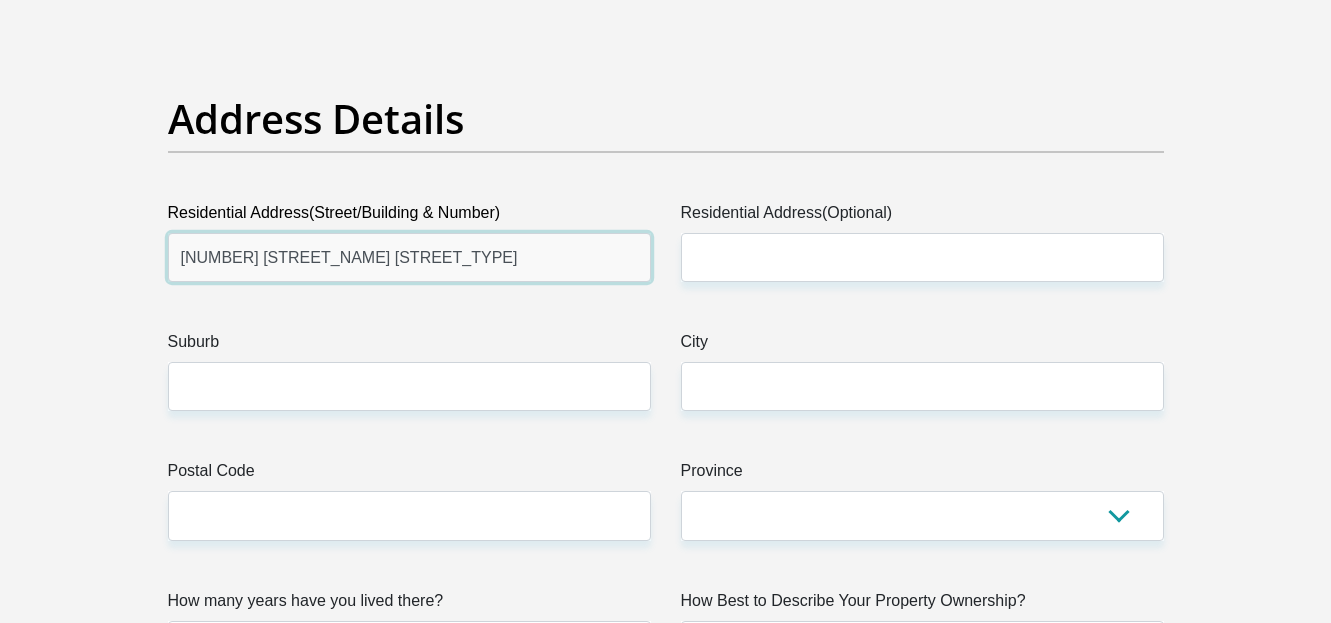 scroll, scrollTop: 983, scrollLeft: 0, axis: vertical 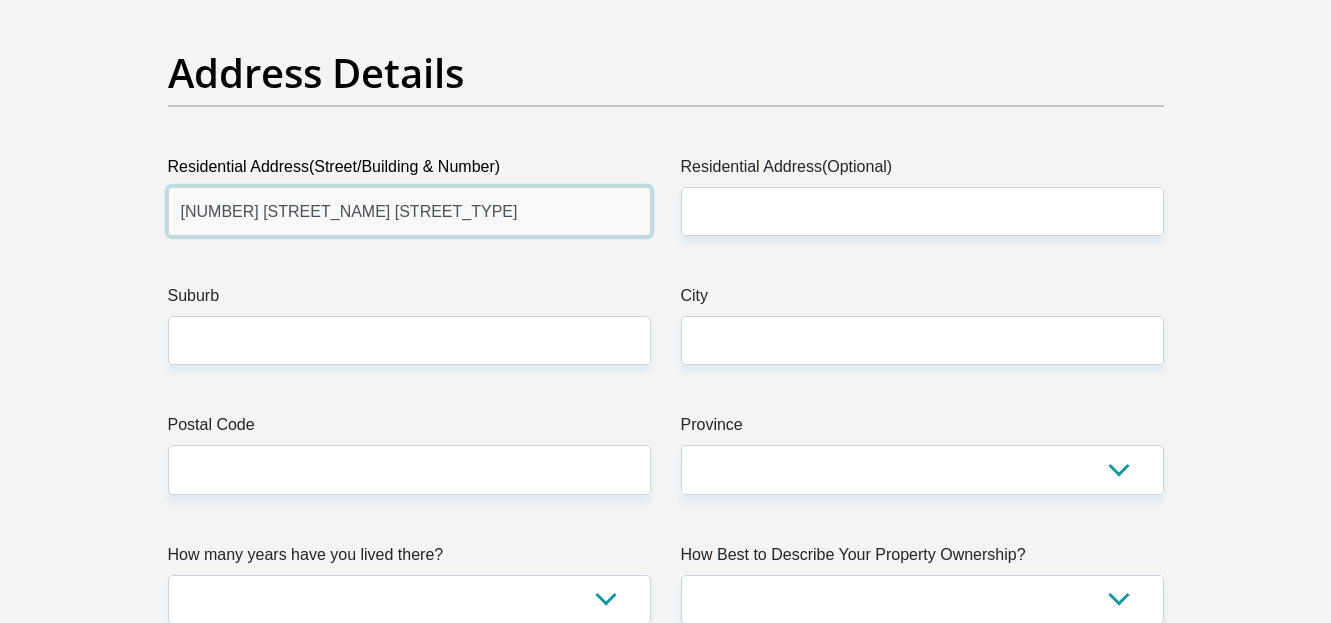 type on "[NUMBER] [STREET_NAME] [STREET_TYPE]" 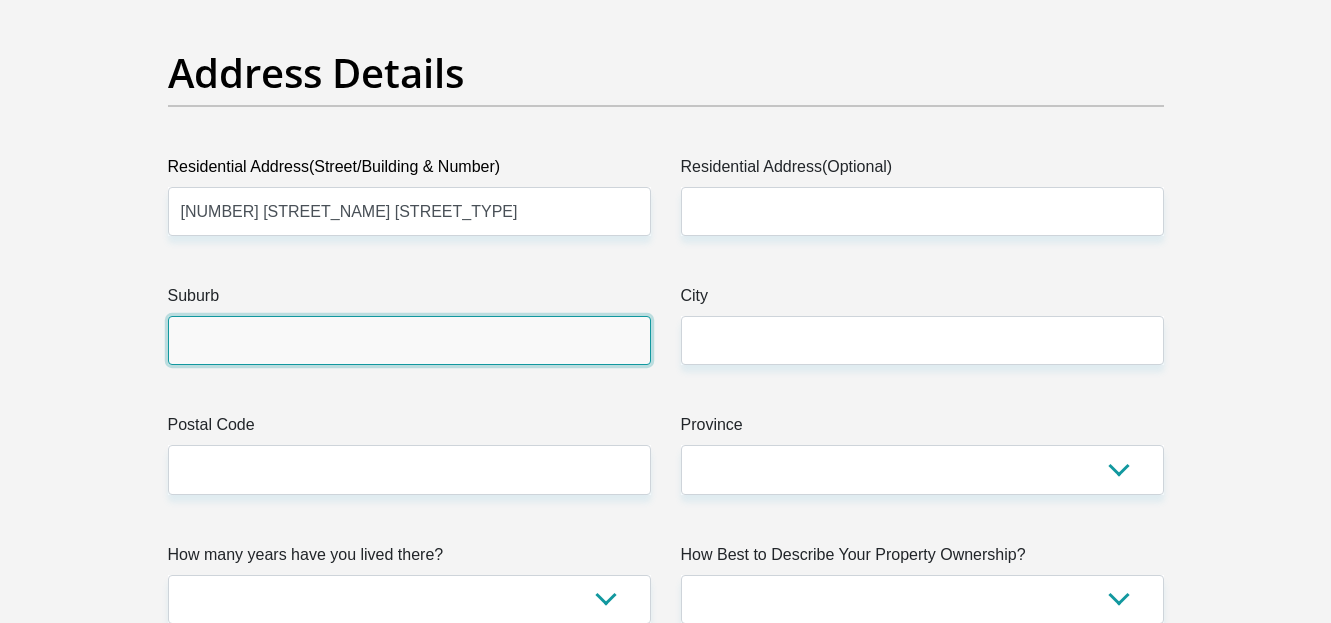 click on "Suburb" at bounding box center [409, 340] 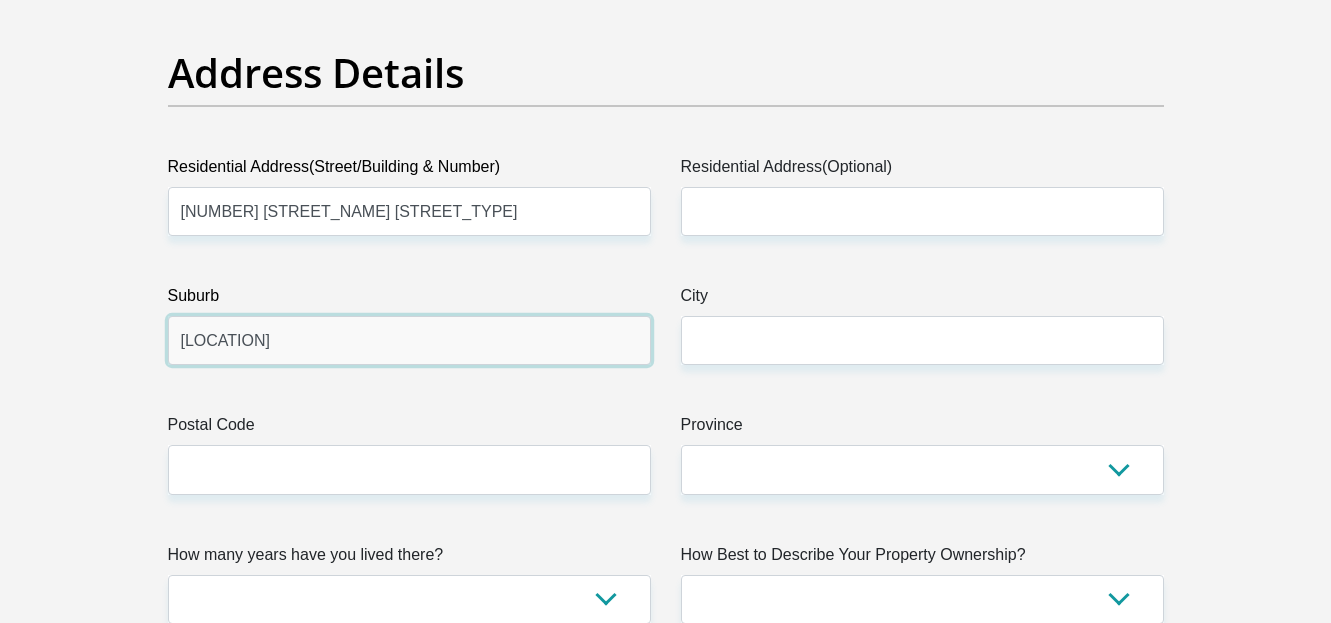 type on "[LOCATION]" 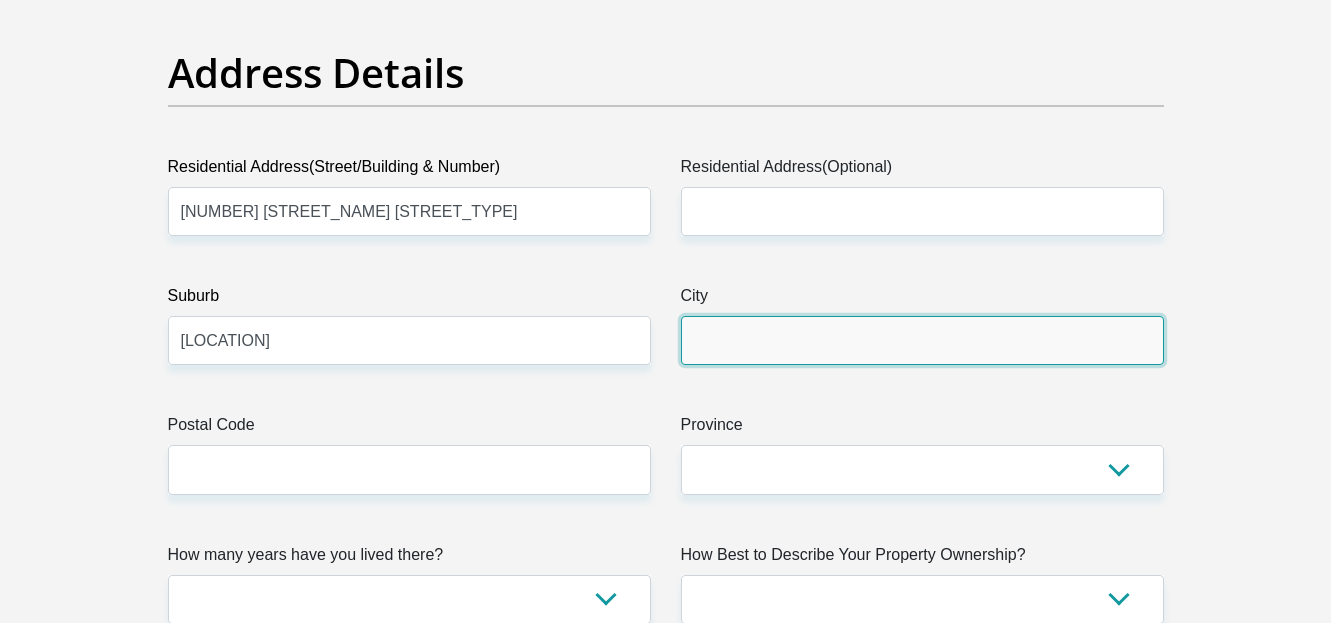 click on "City" at bounding box center (922, 340) 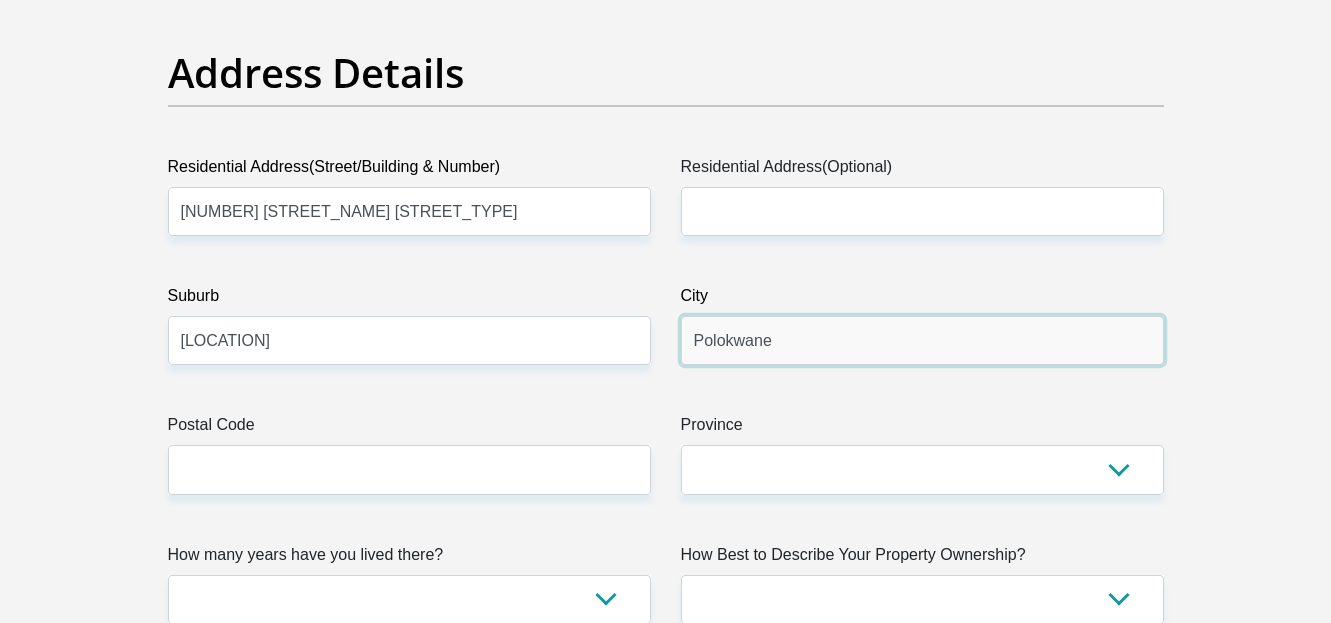 type on "Polokwane" 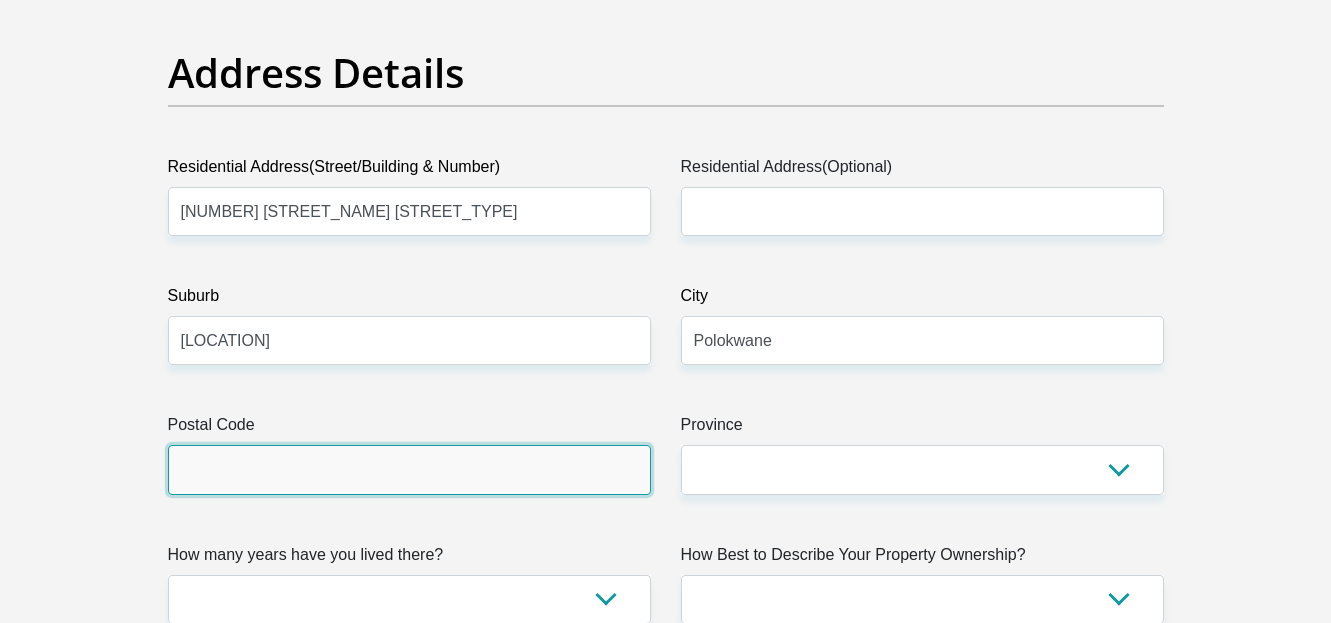 click on "Postal Code" at bounding box center (409, 469) 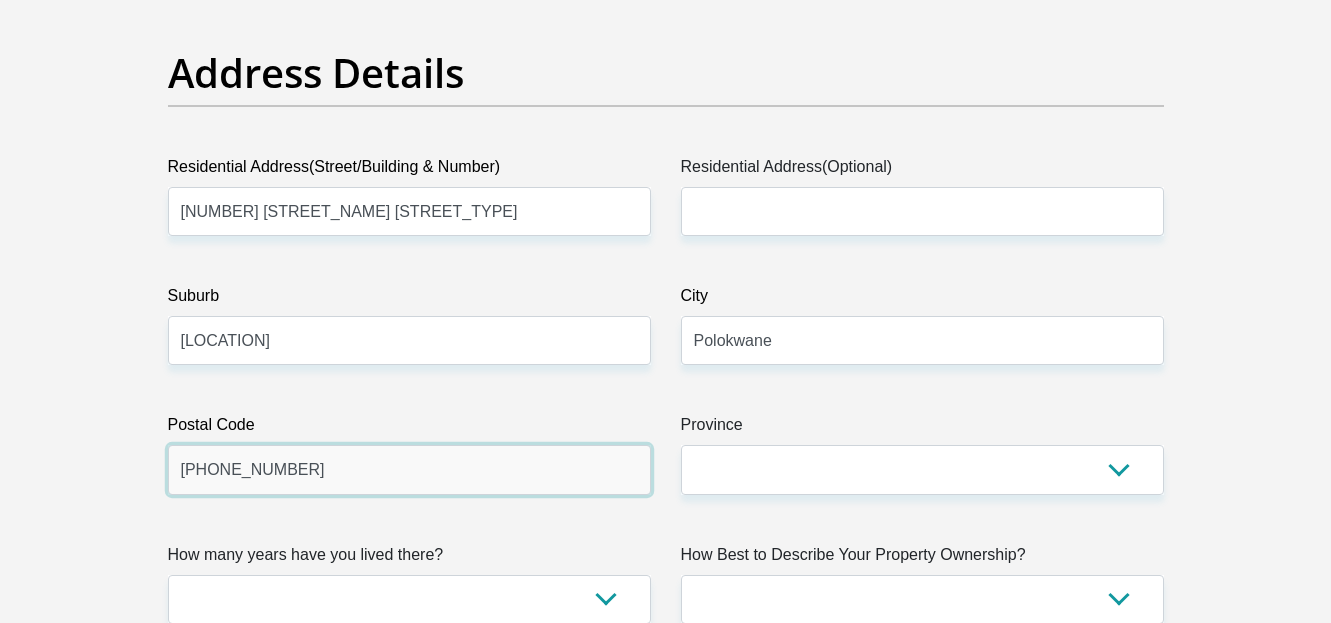 type on "[PHONE_NUMBER]" 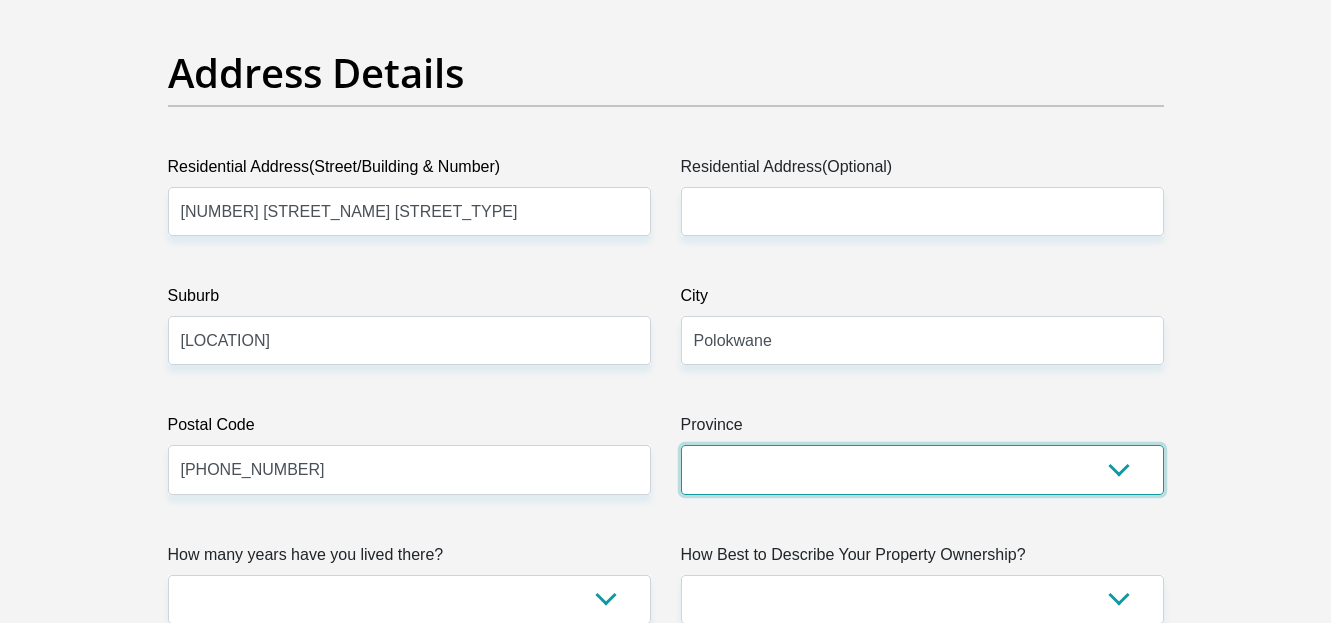 click on "Eastern Cape
Free State
Gauteng
KwaZulu-Natal
Limpopo
Mpumalanga
Northern Cape
North West
Western Cape" at bounding box center [922, 469] 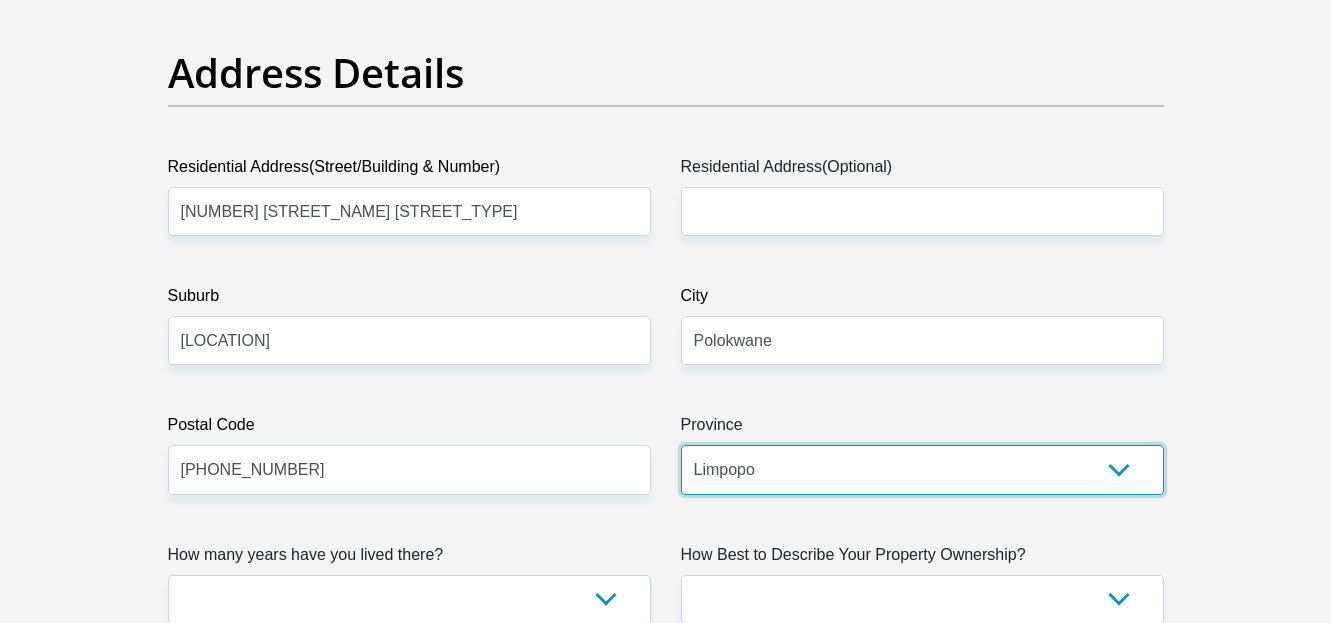 click on "Eastern Cape
Free State
Gauteng
KwaZulu-Natal
Limpopo
Mpumalanga
Northern Cape
North West
Western Cape" at bounding box center (922, 469) 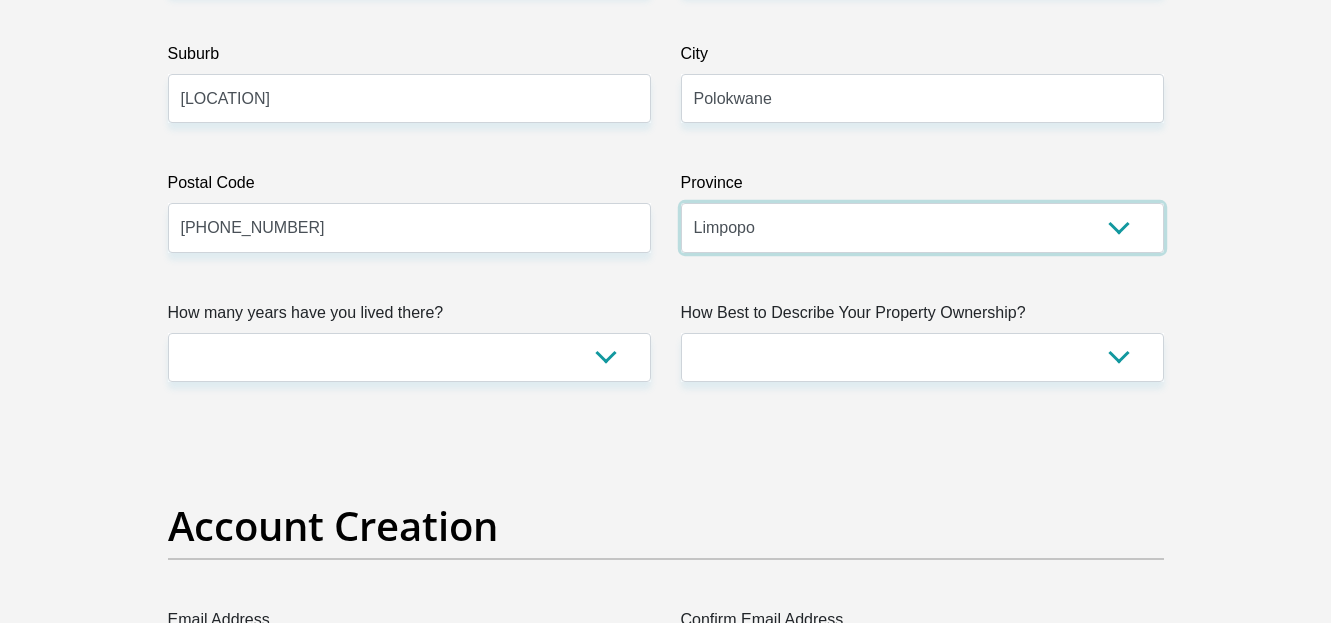 scroll, scrollTop: 1227, scrollLeft: 0, axis: vertical 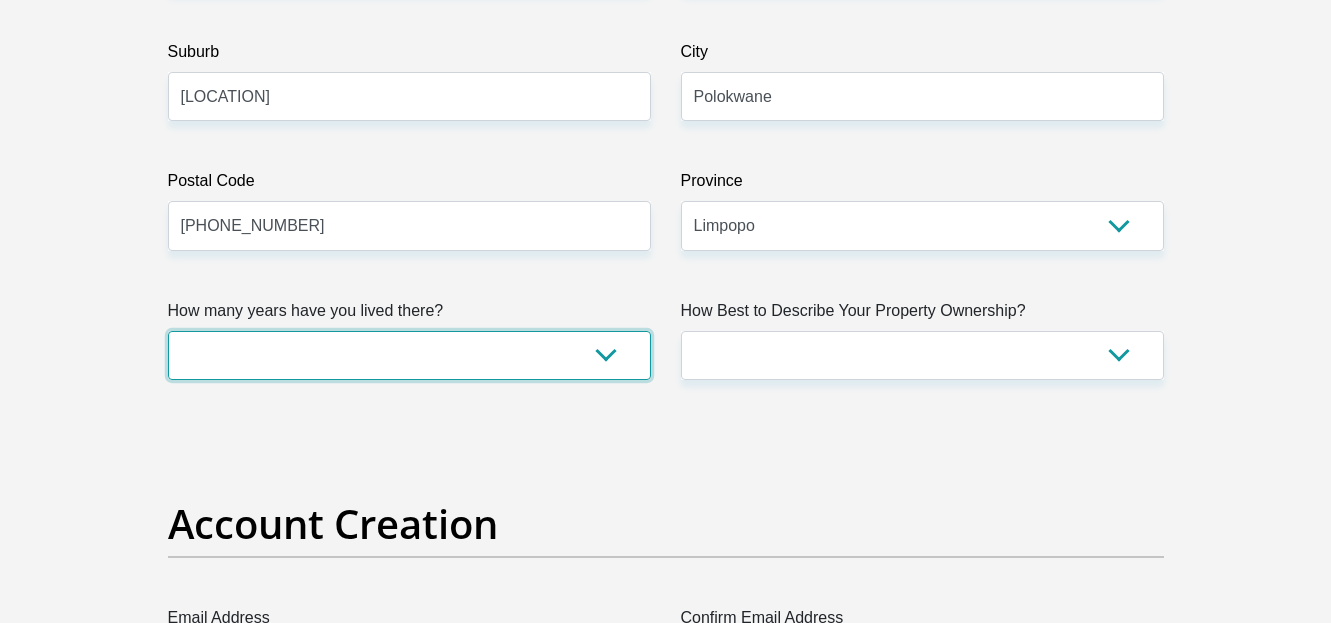 click on "less than 1 year
1-3 years
3-5 years
5+ years" at bounding box center (409, 355) 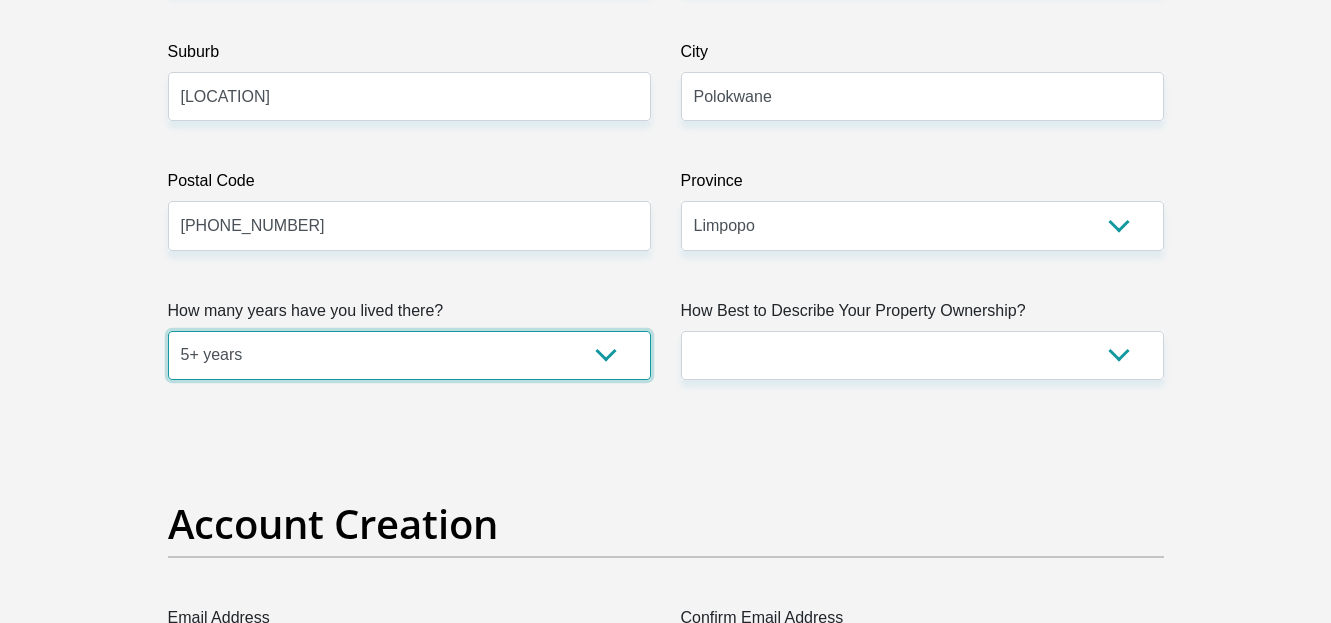 click on "less than 1 year
1-3 years
3-5 years
5+ years" at bounding box center (409, 355) 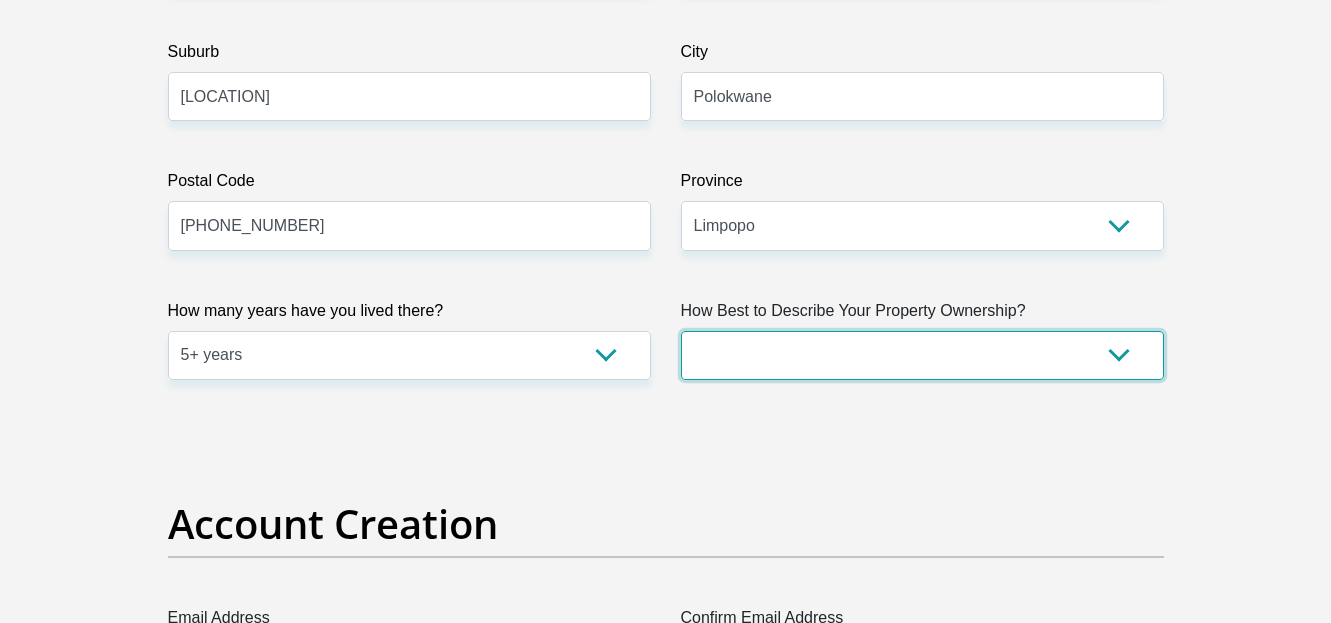 click on "Owned
Rented
Family Owned
Company Dwelling" at bounding box center (922, 355) 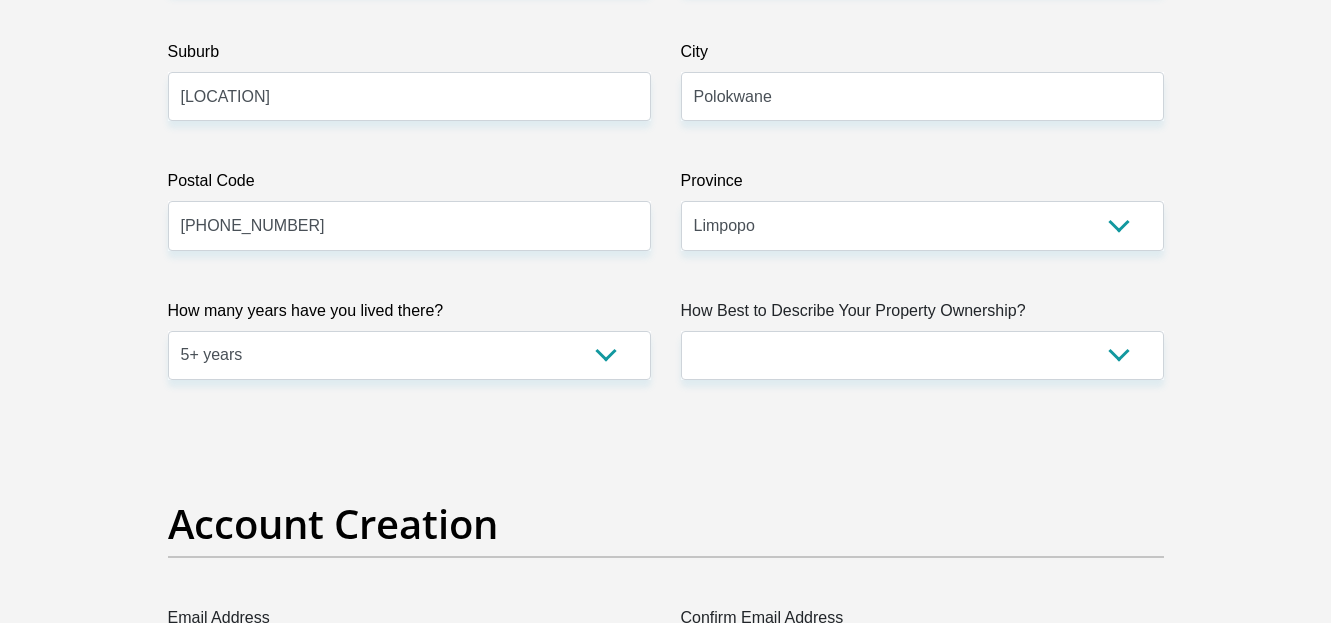 click on "Title
Mr
Ms
Mrs
Dr
Other
First Name
[FIRST_NAME]
Surname
[LAST_NAME]
ID Number
[ID_NUMBER]
Please input valid ID number
Race
Black
Coloured
Indian
White
Other
Contact Number
[PHONE_NUMBER]
Please input valid contact number
Nationality
South Africa
Afghanistan
Aland Islands  Albania  Algeria" at bounding box center [666, 2340] 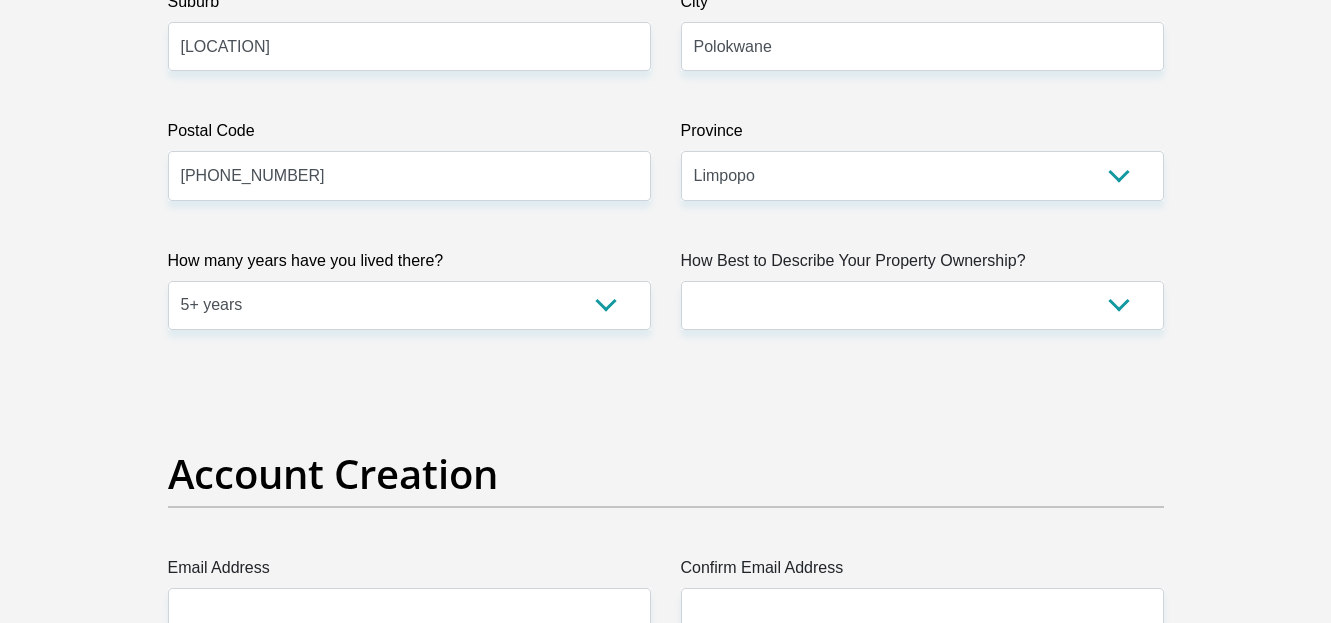 scroll, scrollTop: 960, scrollLeft: 0, axis: vertical 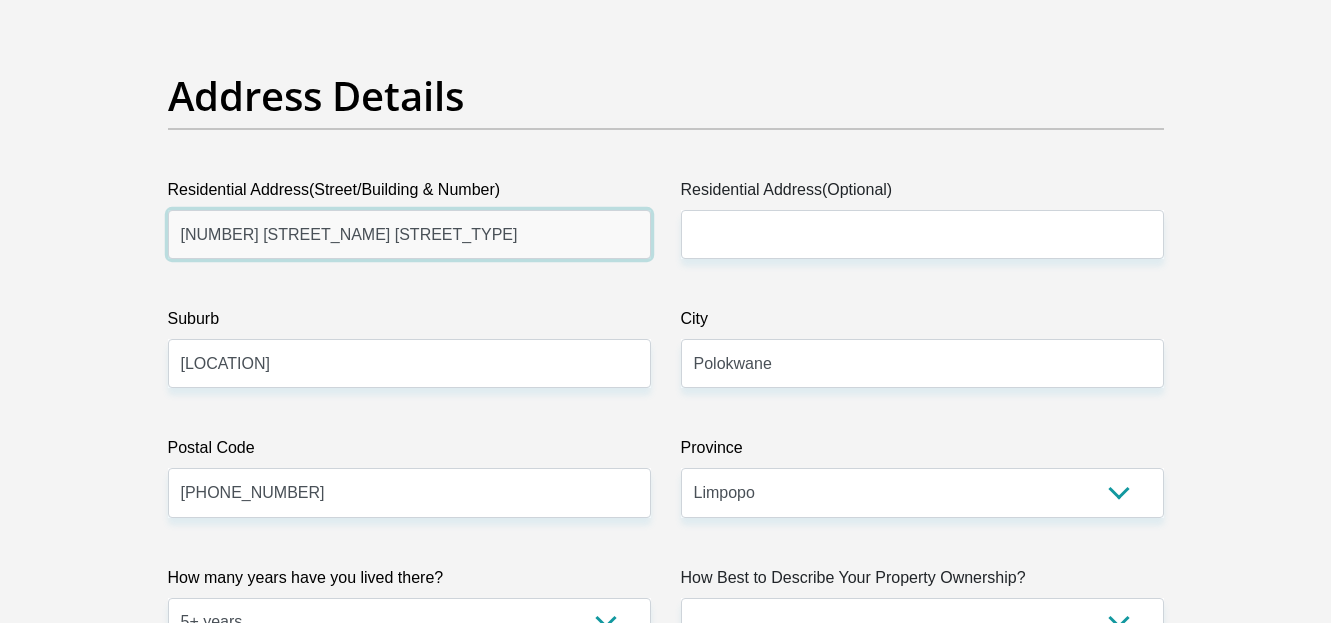 click on "[NUMBER] [STREET_NAME] [STREET_TYPE]" at bounding box center [409, 234] 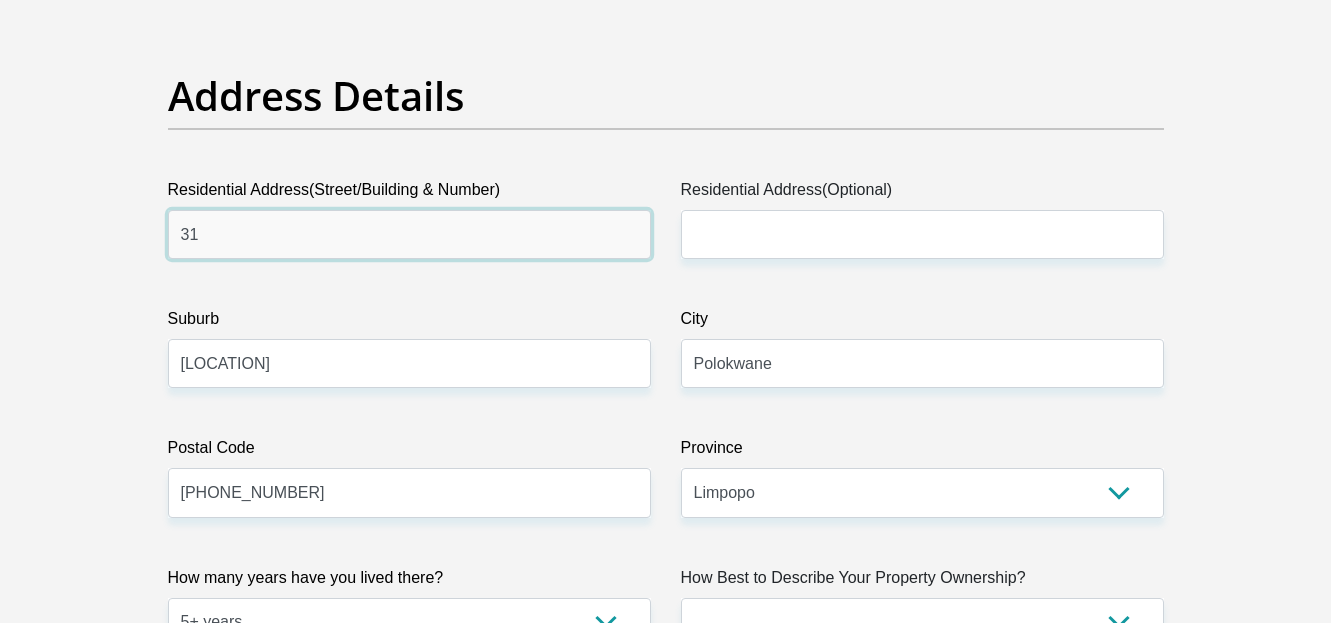 type on "3" 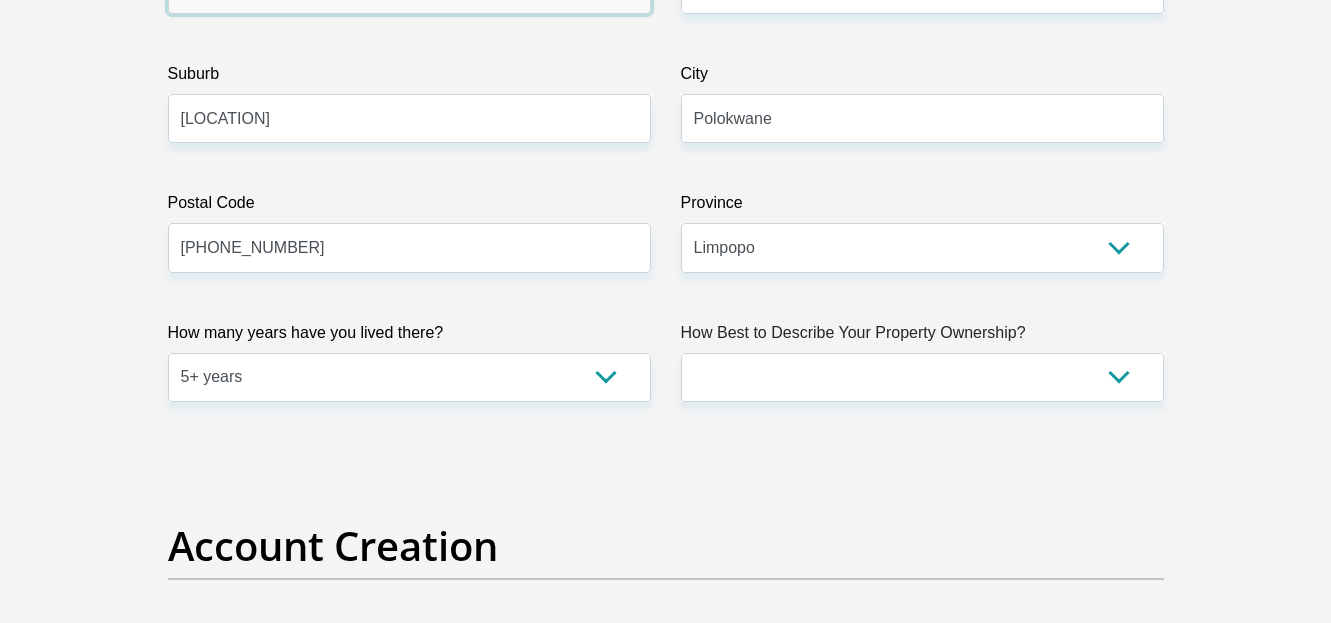 scroll, scrollTop: 1207, scrollLeft: 0, axis: vertical 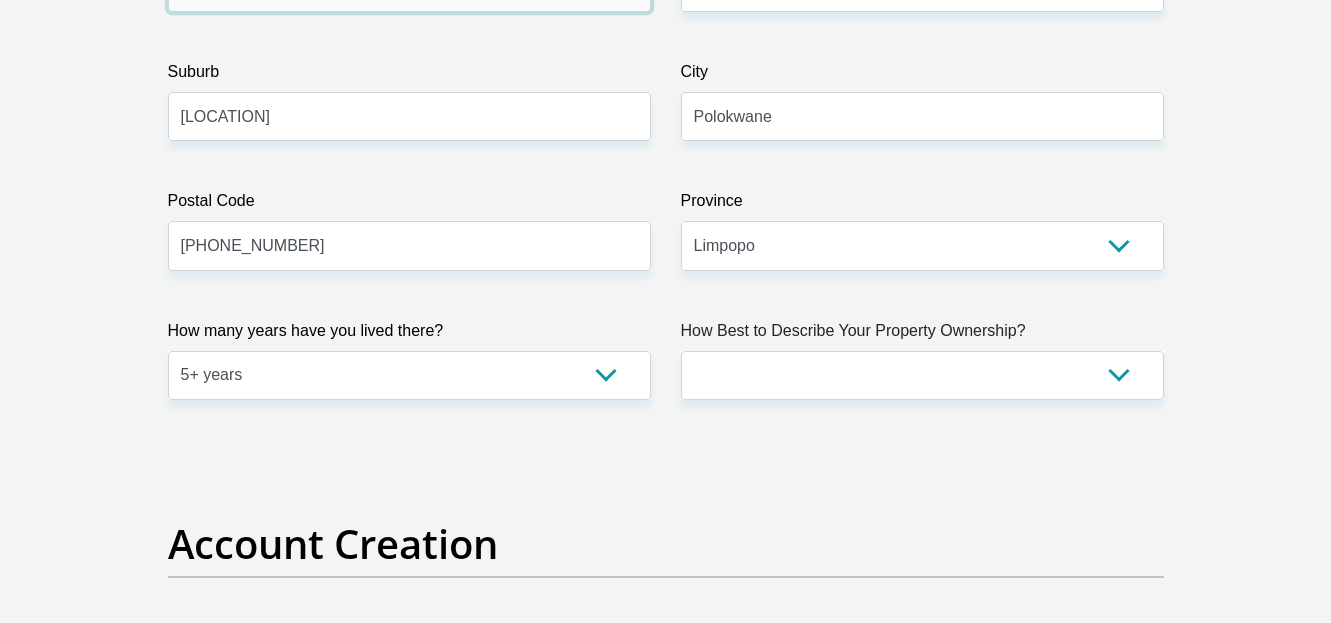 type on "[NUMBER] [STREET_NAME] [STREET_TYPE]" 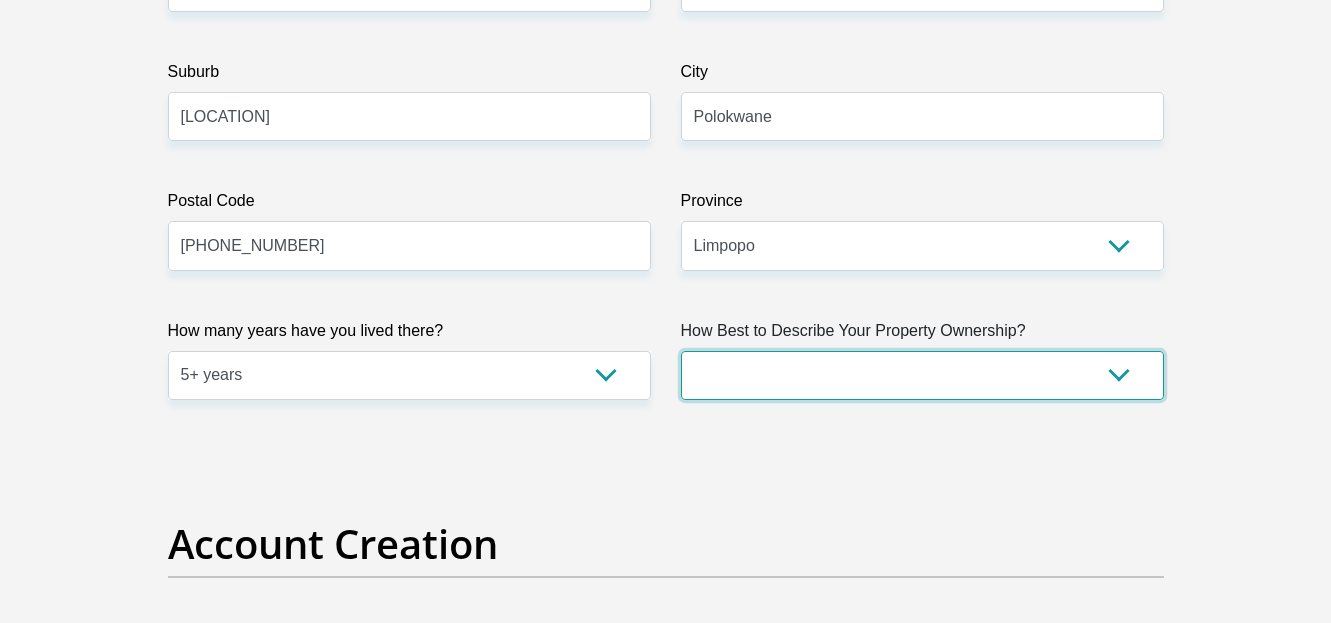 click on "Owned
Rented
Family Owned
Company Dwelling" at bounding box center (922, 375) 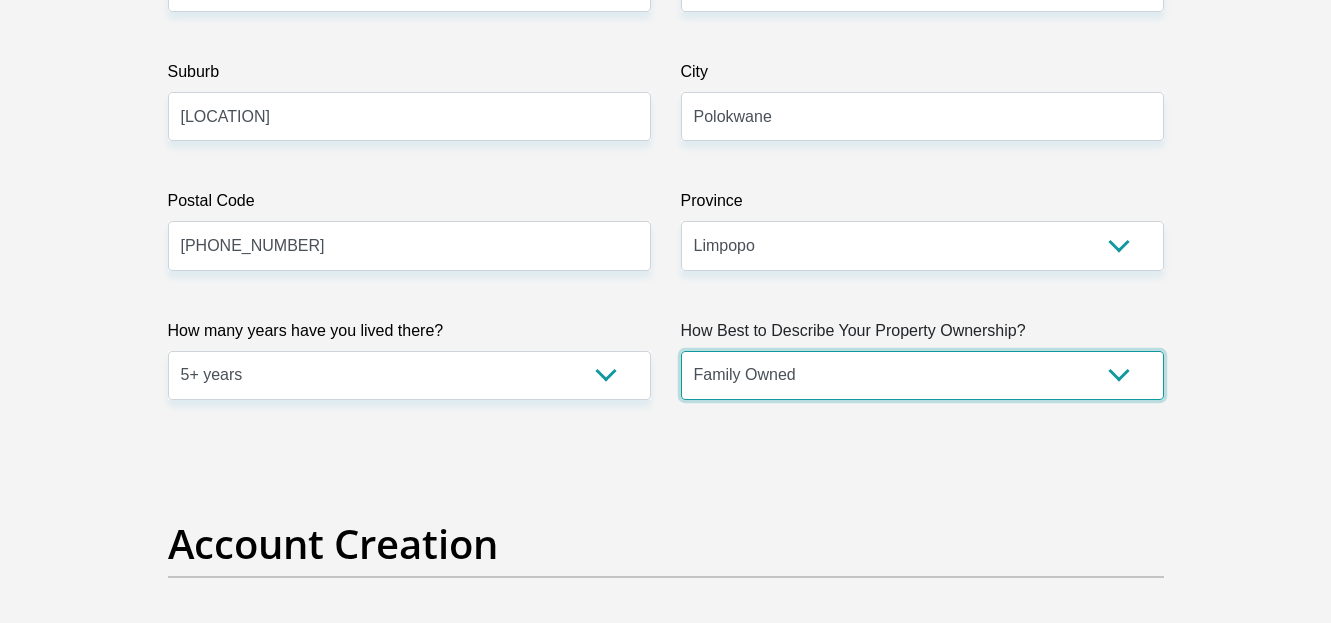 click on "Owned
Rented
Family Owned
Company Dwelling" at bounding box center [922, 375] 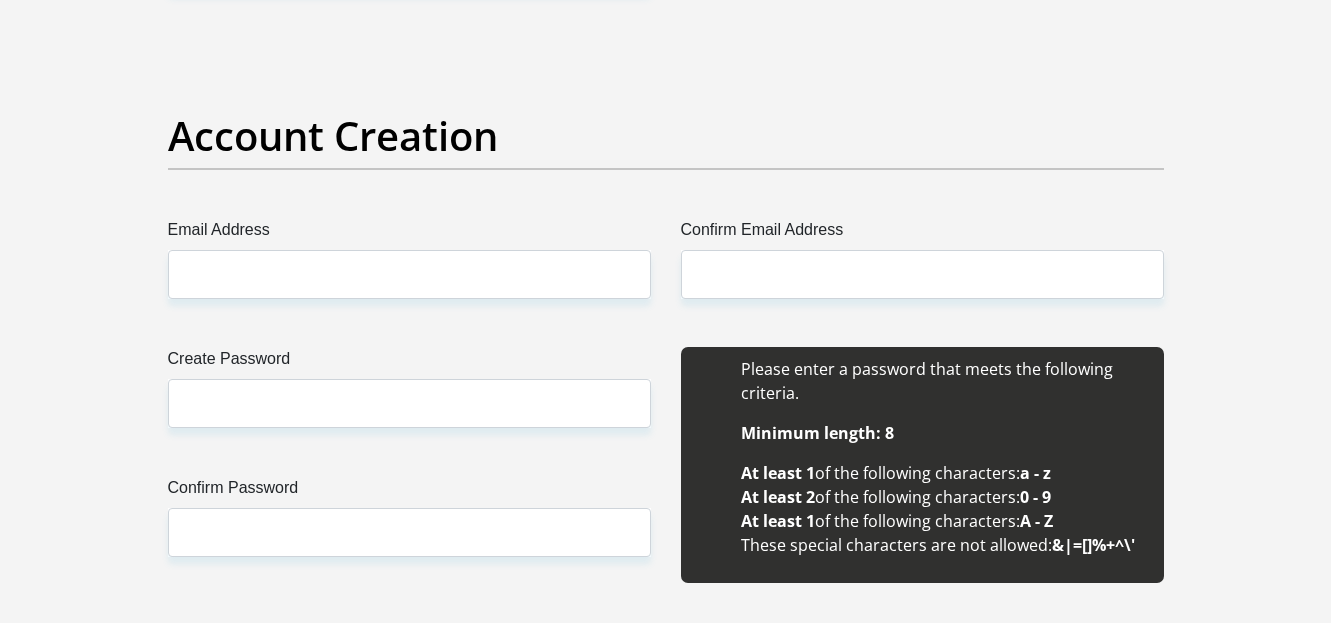 scroll, scrollTop: 1622, scrollLeft: 0, axis: vertical 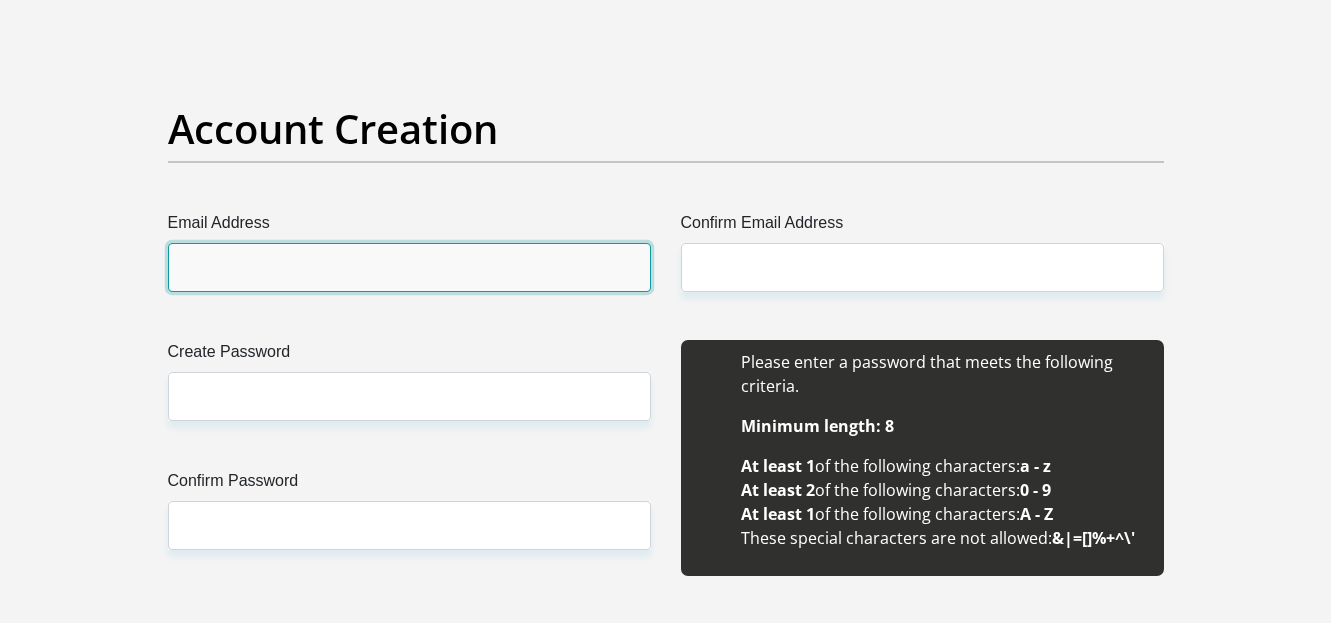 click on "Email Address" at bounding box center [409, 267] 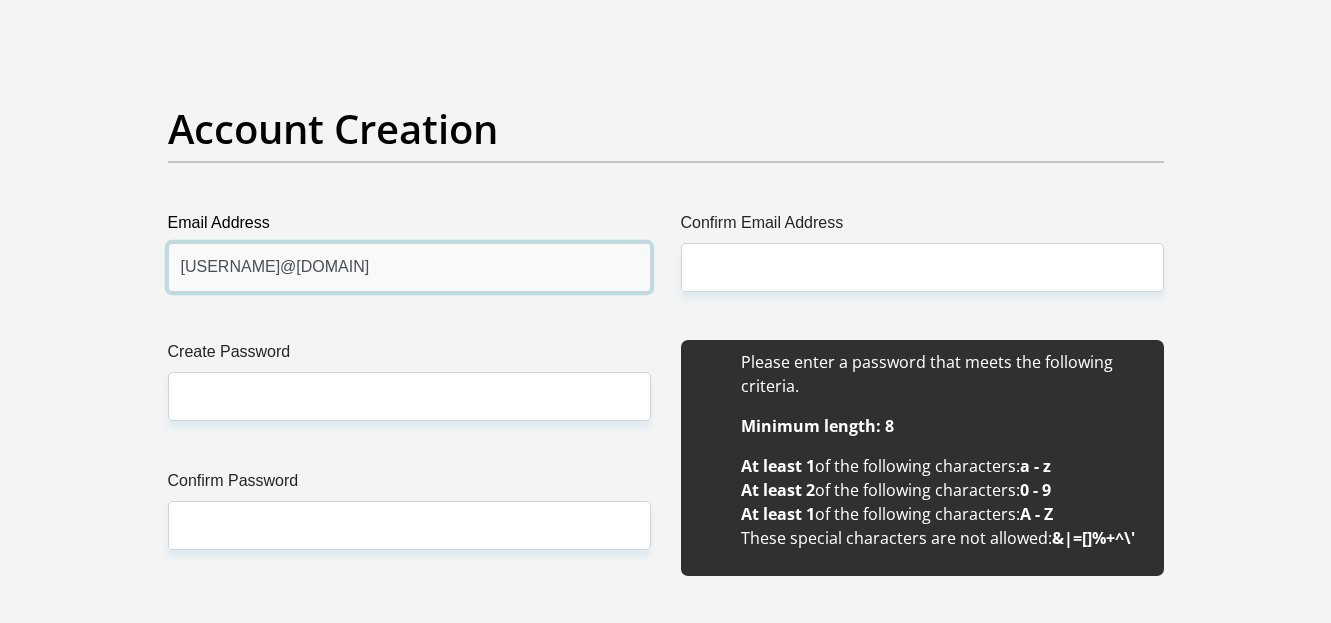 type on "[USERNAME]@[DOMAIN]" 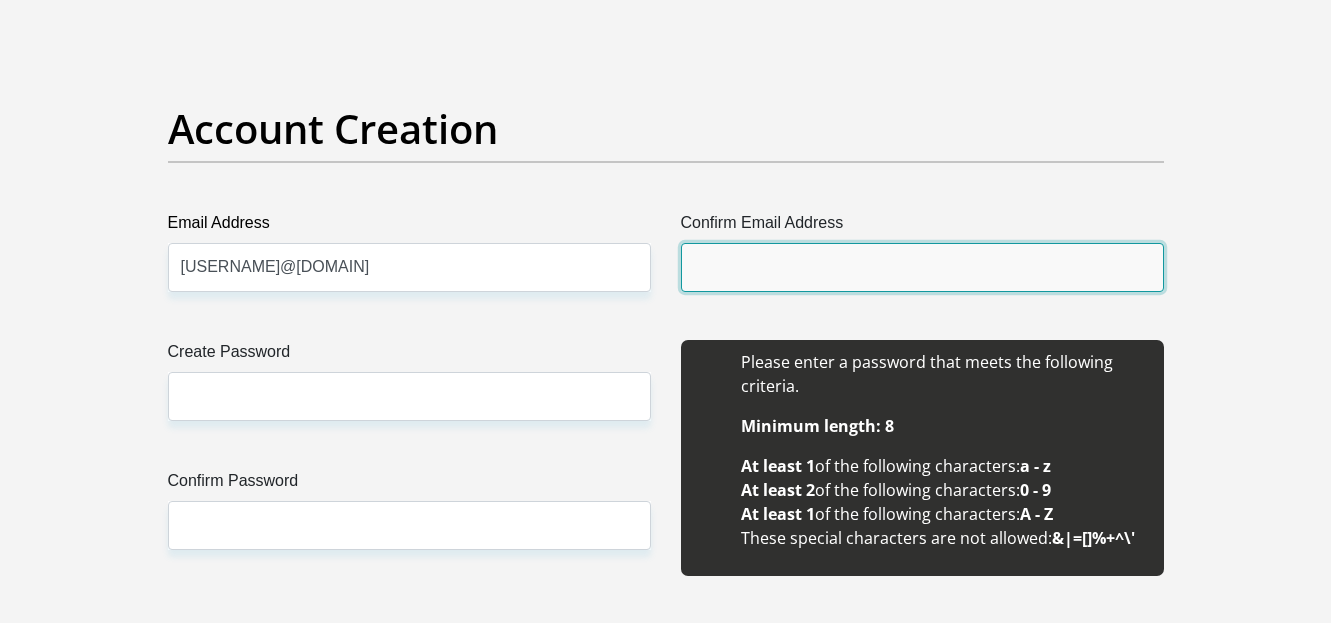 click on "Confirm Email Address" at bounding box center (922, 267) 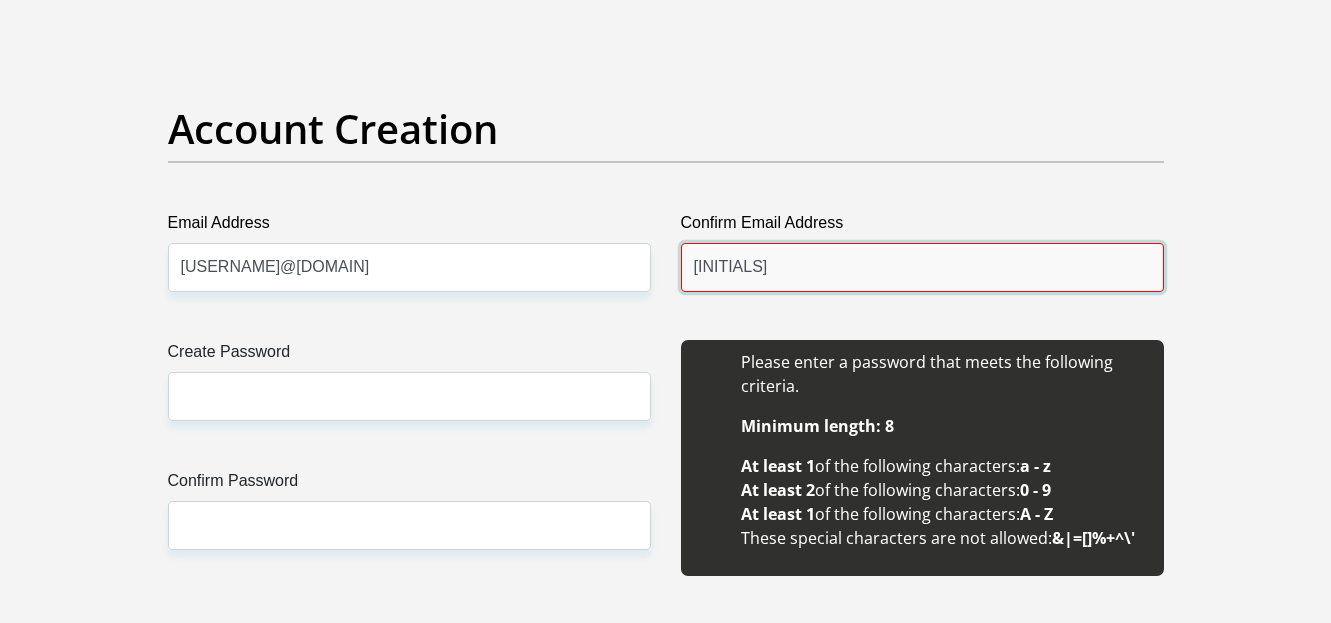 type on "X" 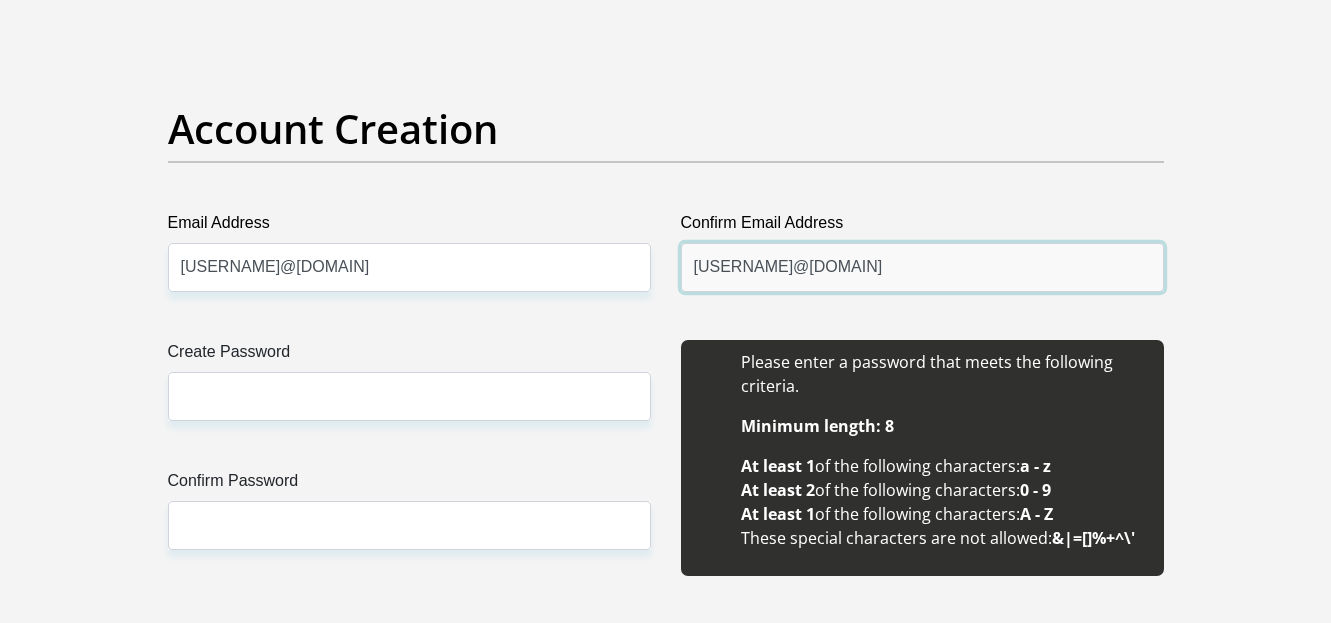 type on "[USERNAME]@[DOMAIN]" 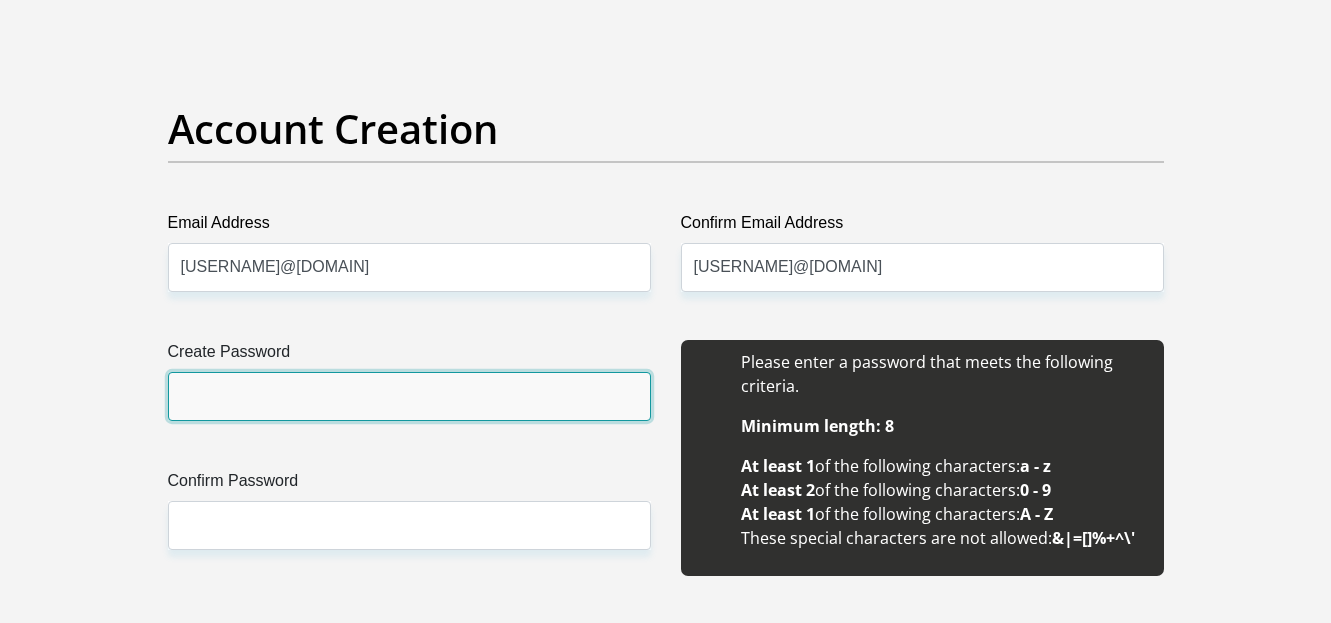 click on "Create Password" at bounding box center [409, 396] 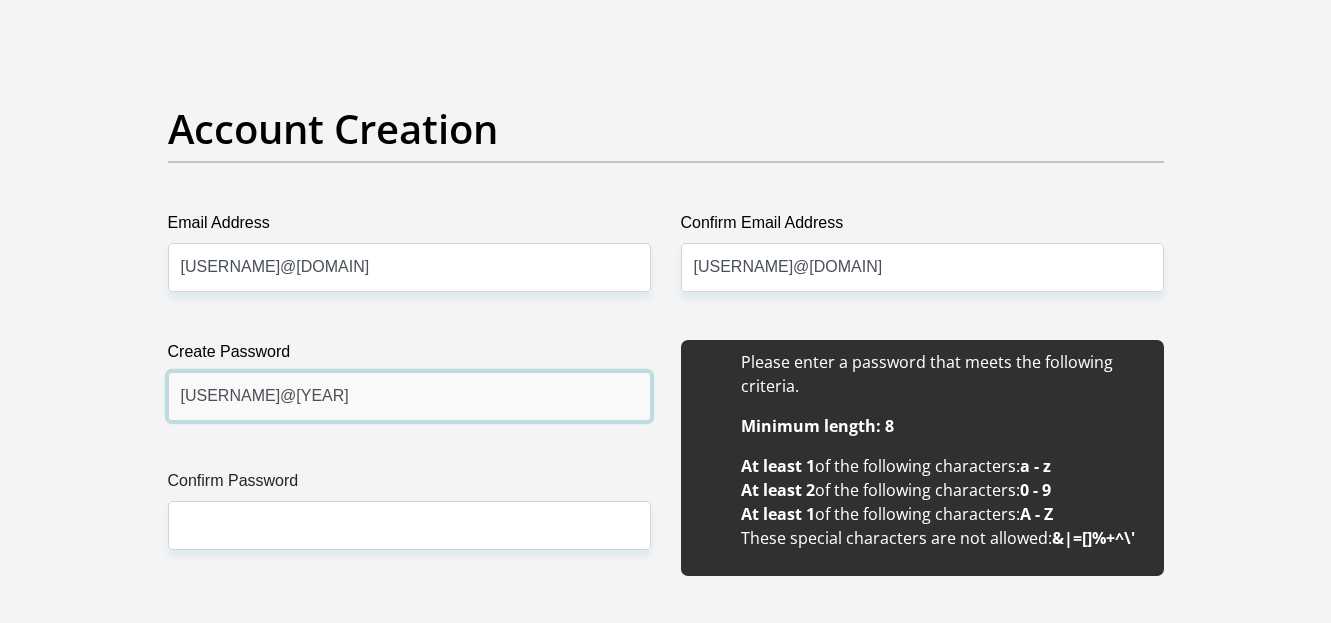type on "[USERNAME]@[YEAR]" 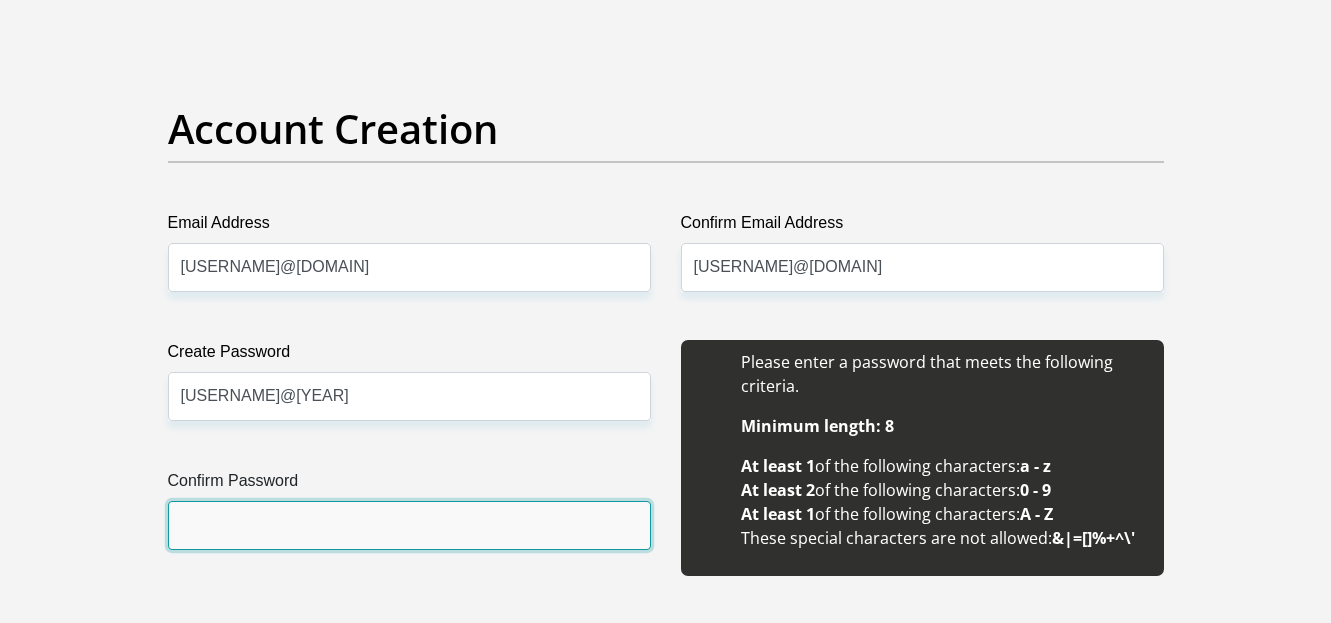 click on "Confirm Password" at bounding box center (409, 525) 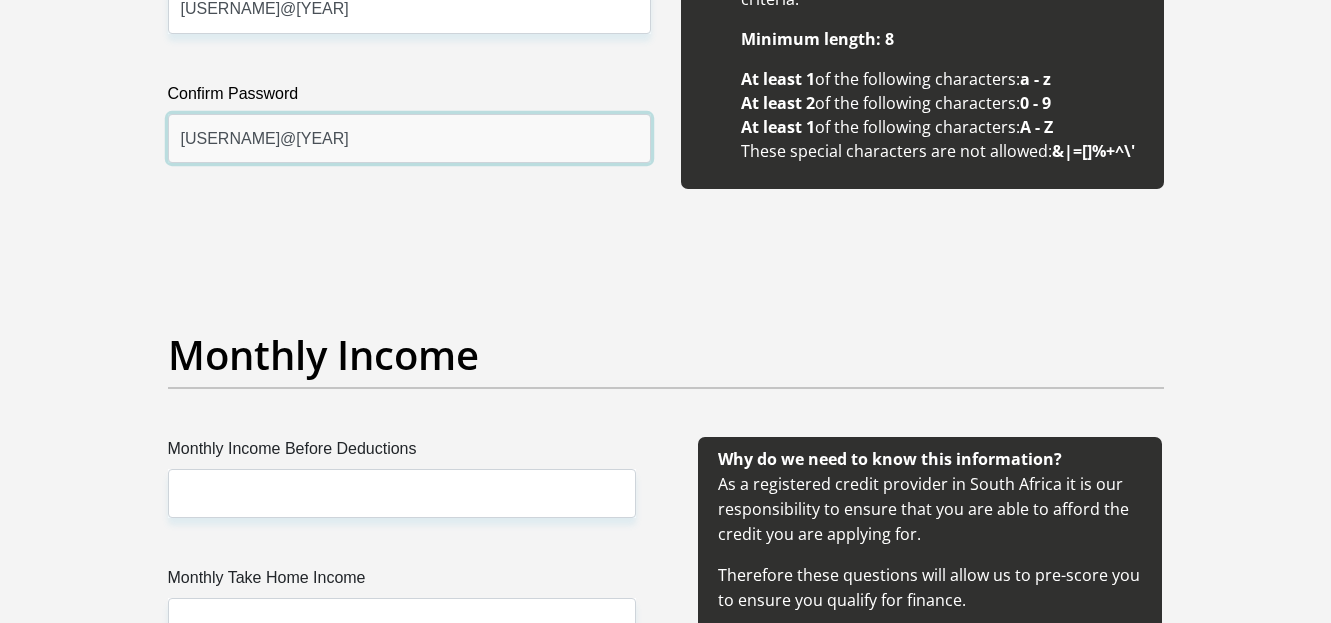 scroll, scrollTop: 2156, scrollLeft: 0, axis: vertical 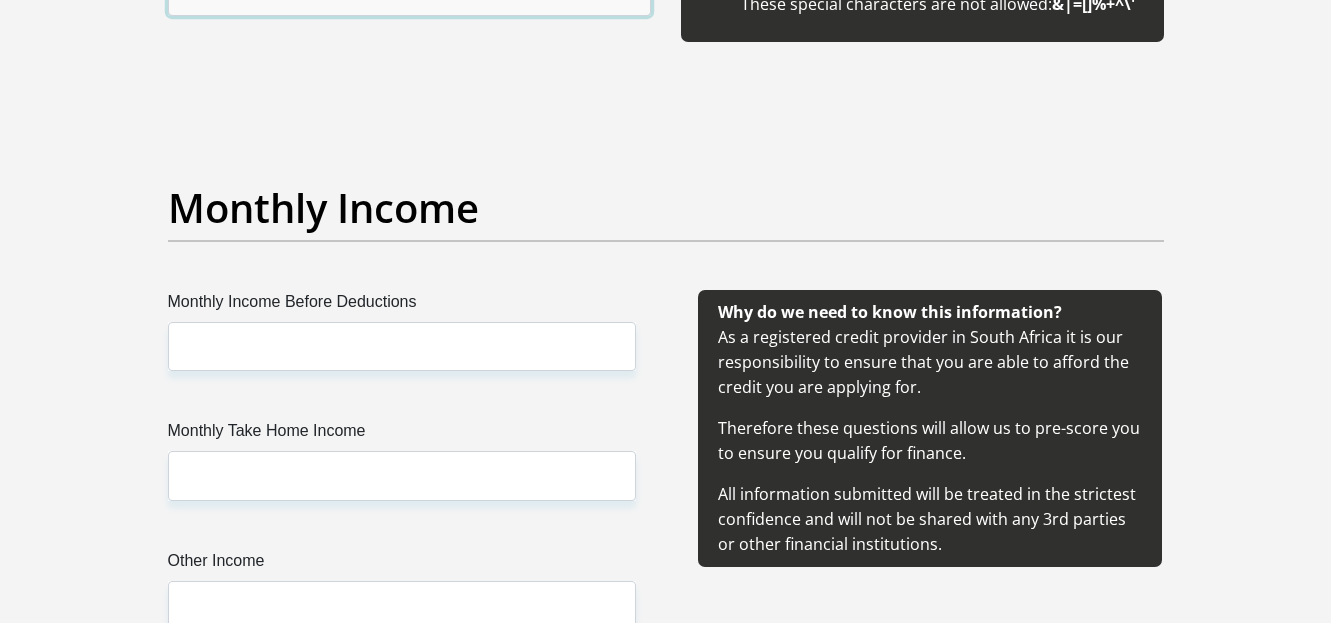 type on "[USERNAME]@[YEAR]" 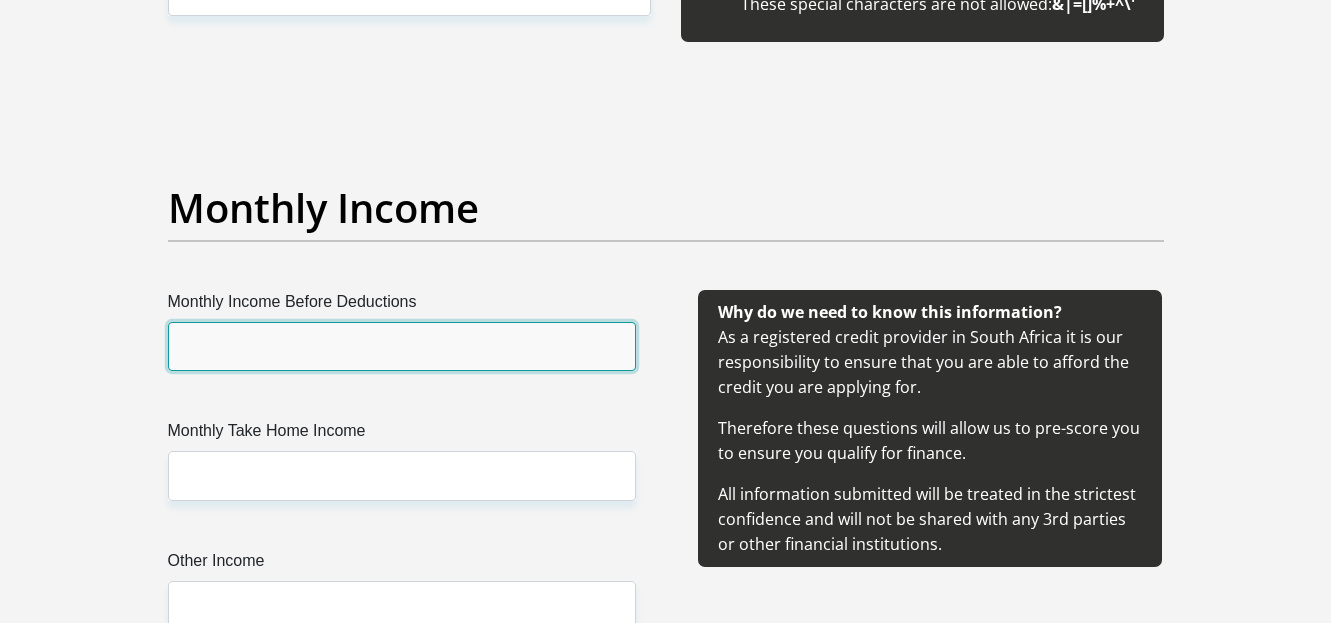 click on "Monthly Income Before Deductions" at bounding box center [402, 346] 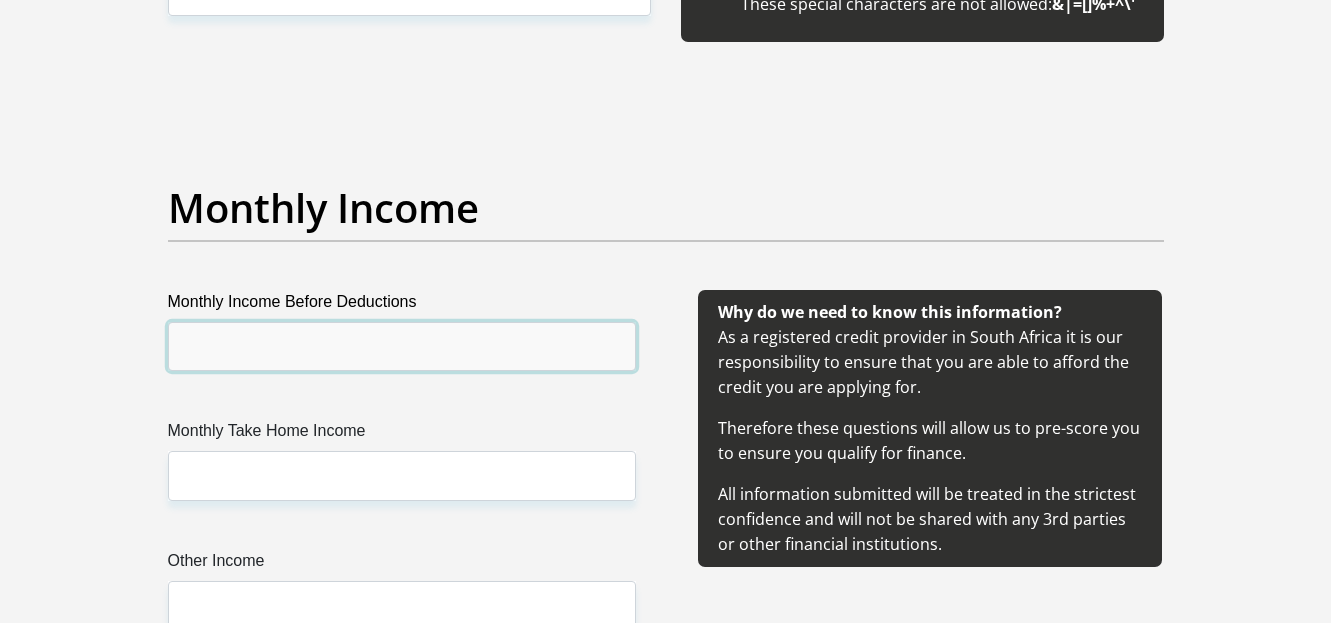 type on "2" 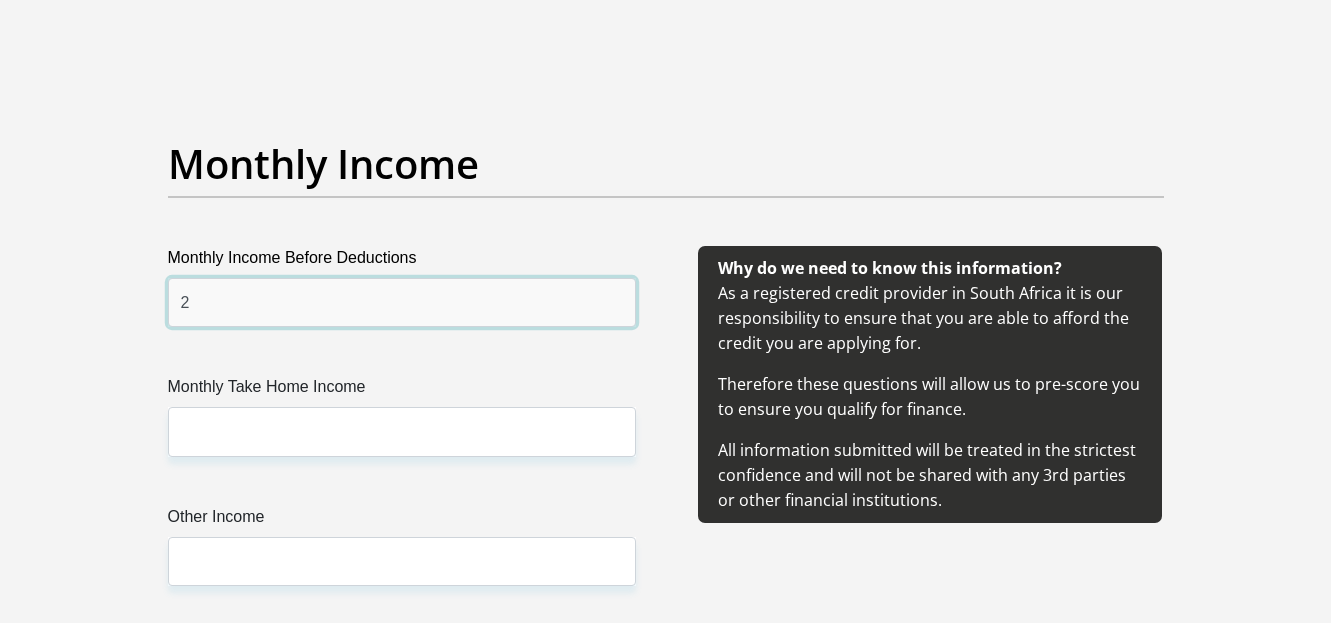 scroll, scrollTop: 2206, scrollLeft: 0, axis: vertical 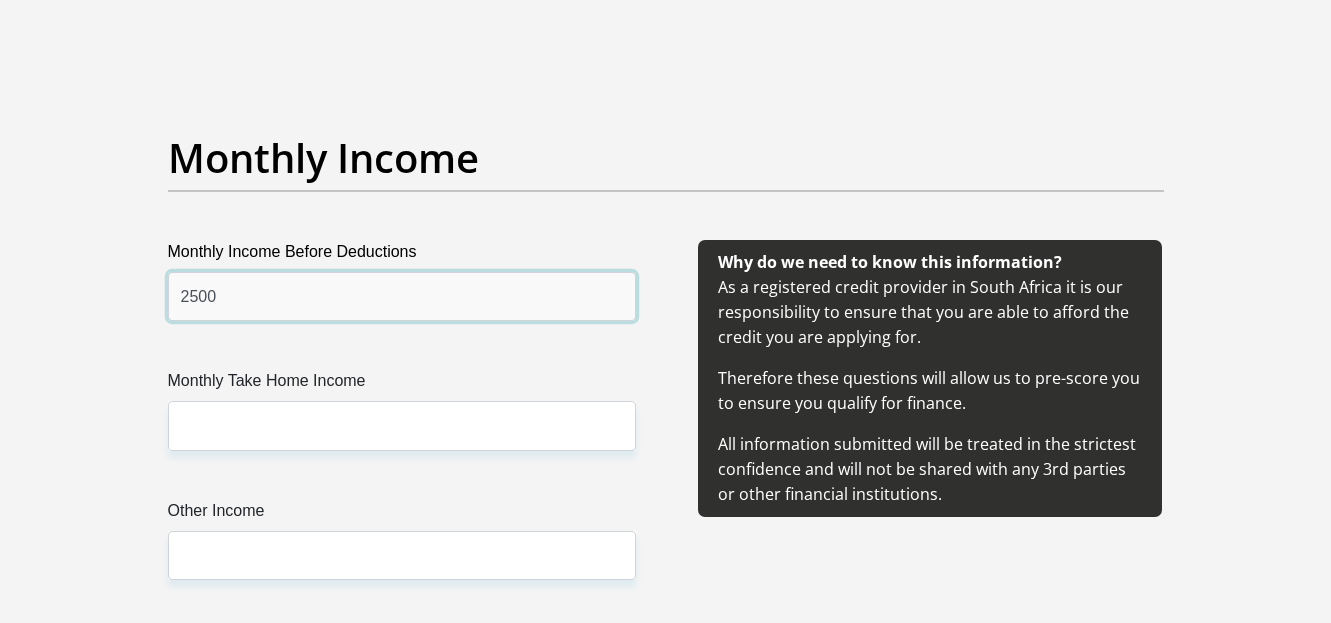 type on "2500" 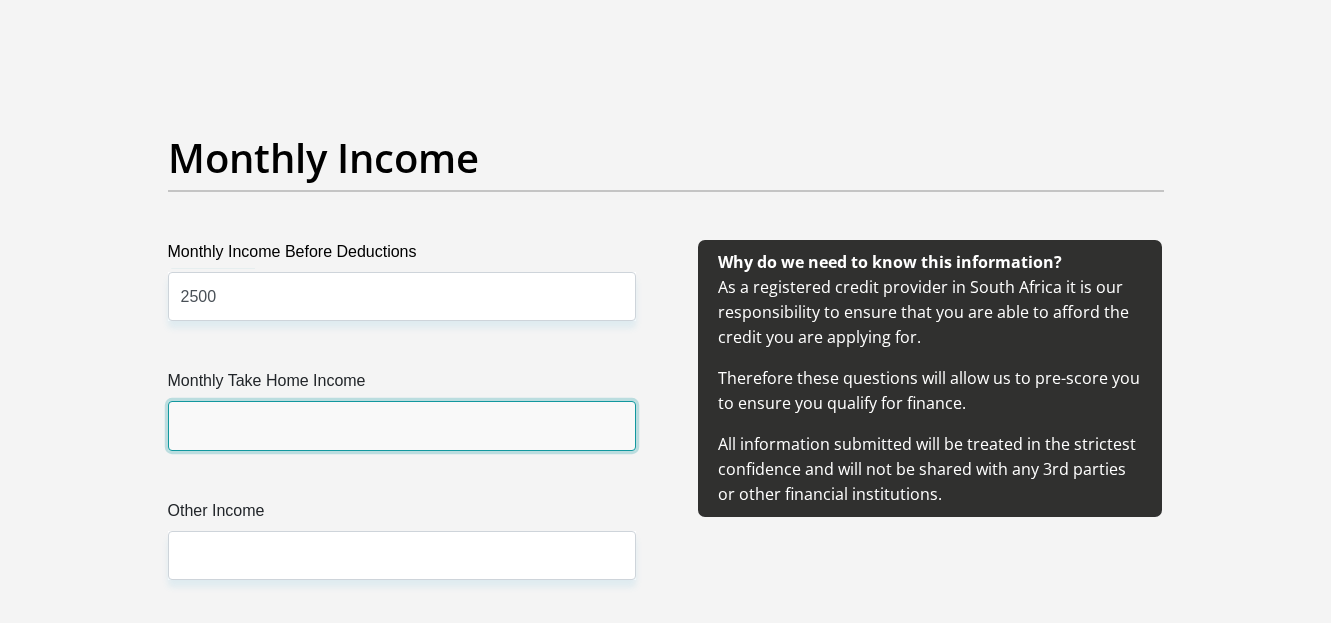 click on "Monthly Take Home Income" at bounding box center (402, 425) 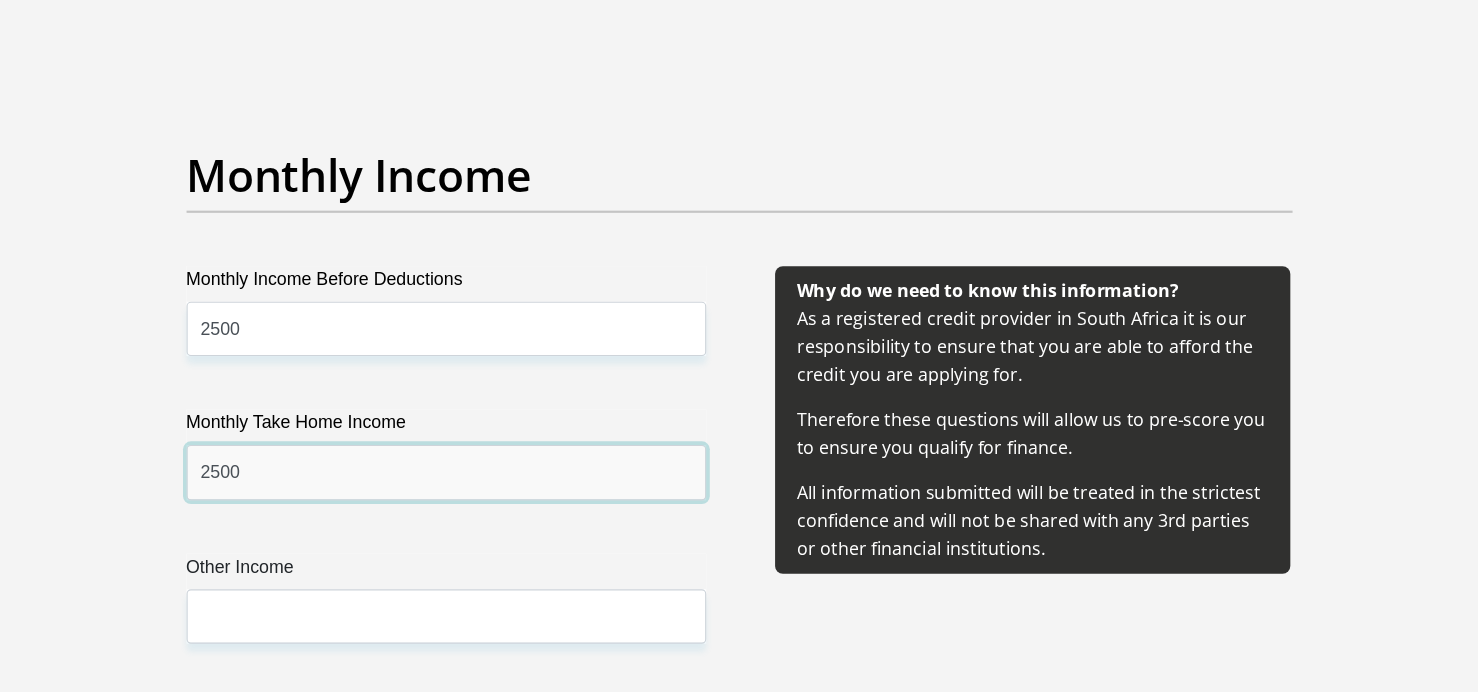 scroll, scrollTop: 2205, scrollLeft: 0, axis: vertical 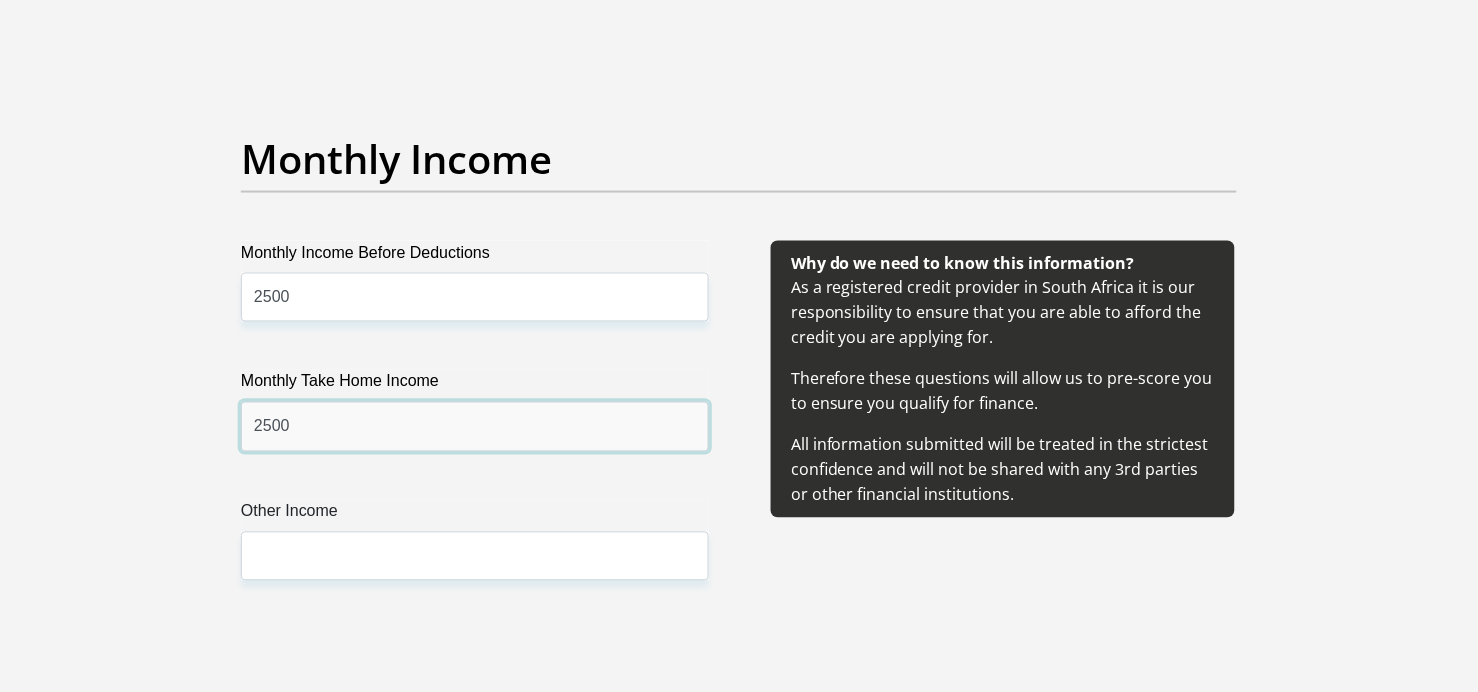 type on "2500" 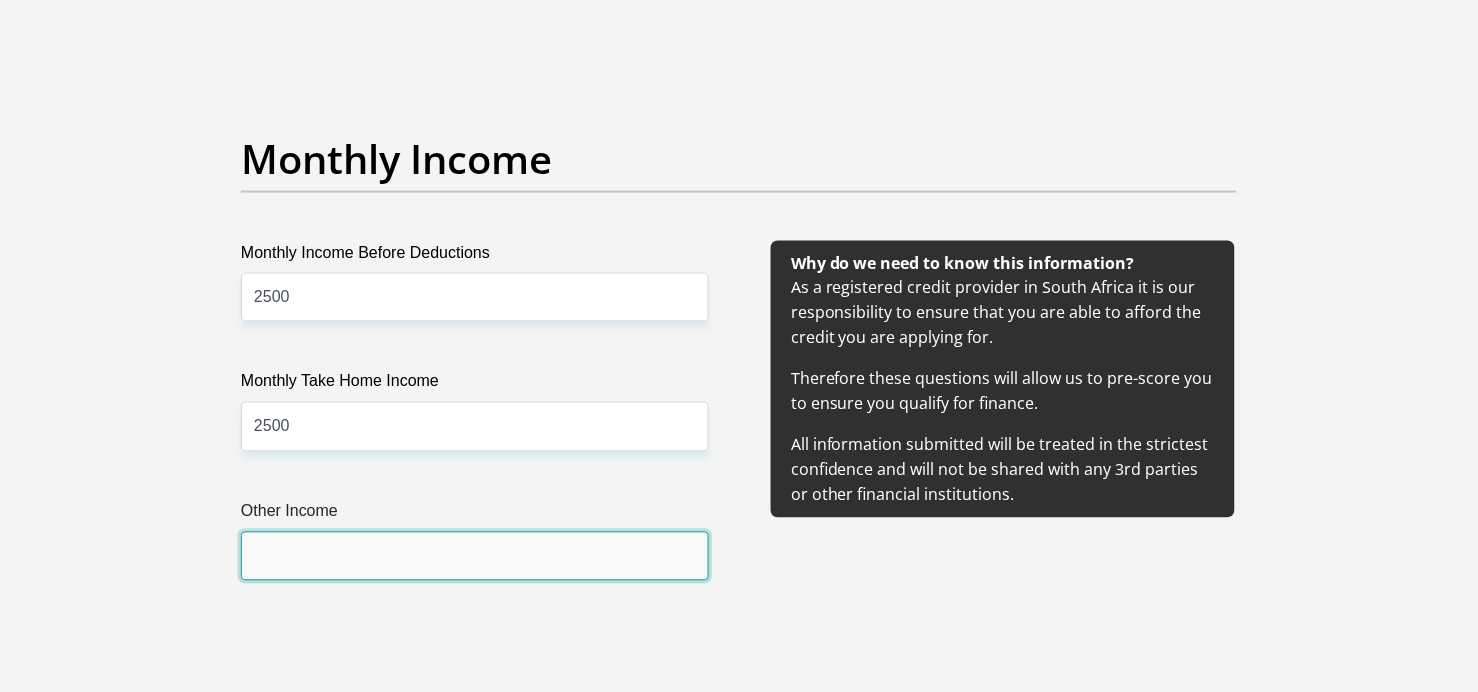 click on "Other Income" at bounding box center [475, 556] 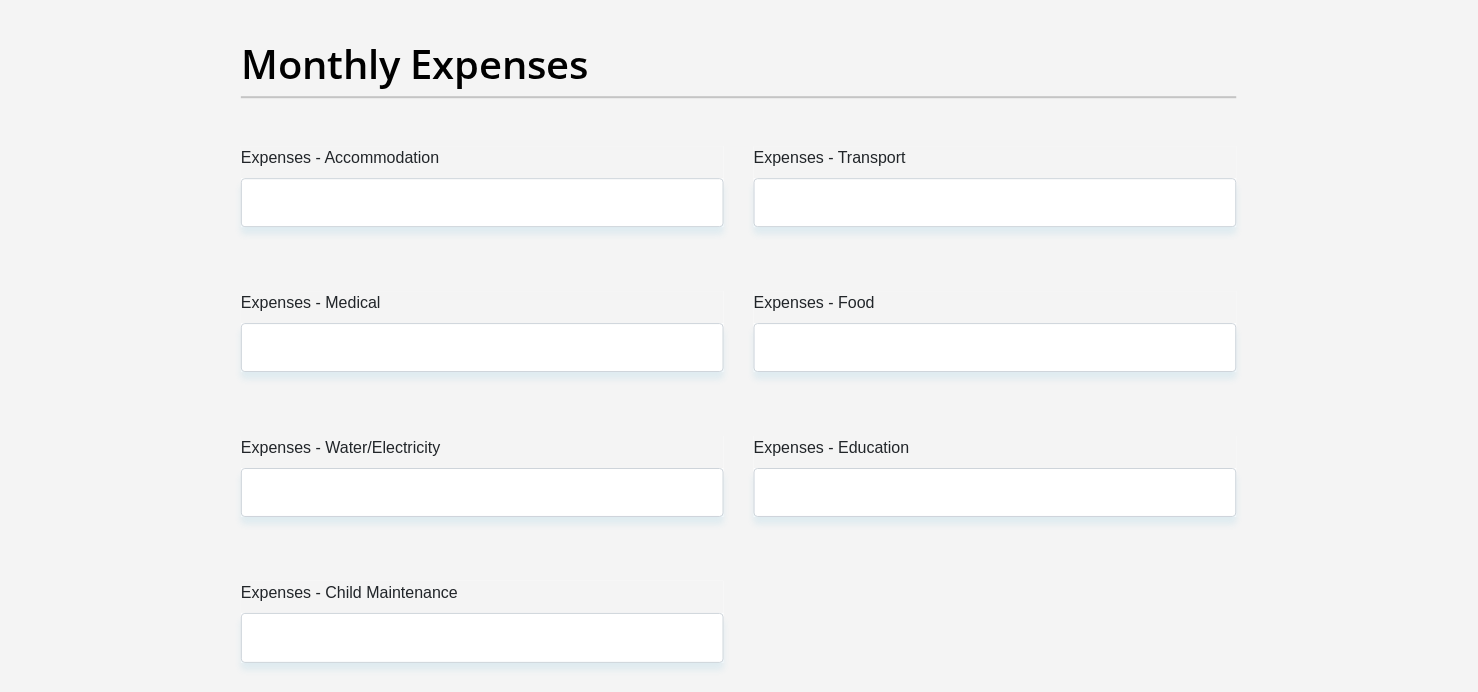 scroll, scrollTop: 2872, scrollLeft: 0, axis: vertical 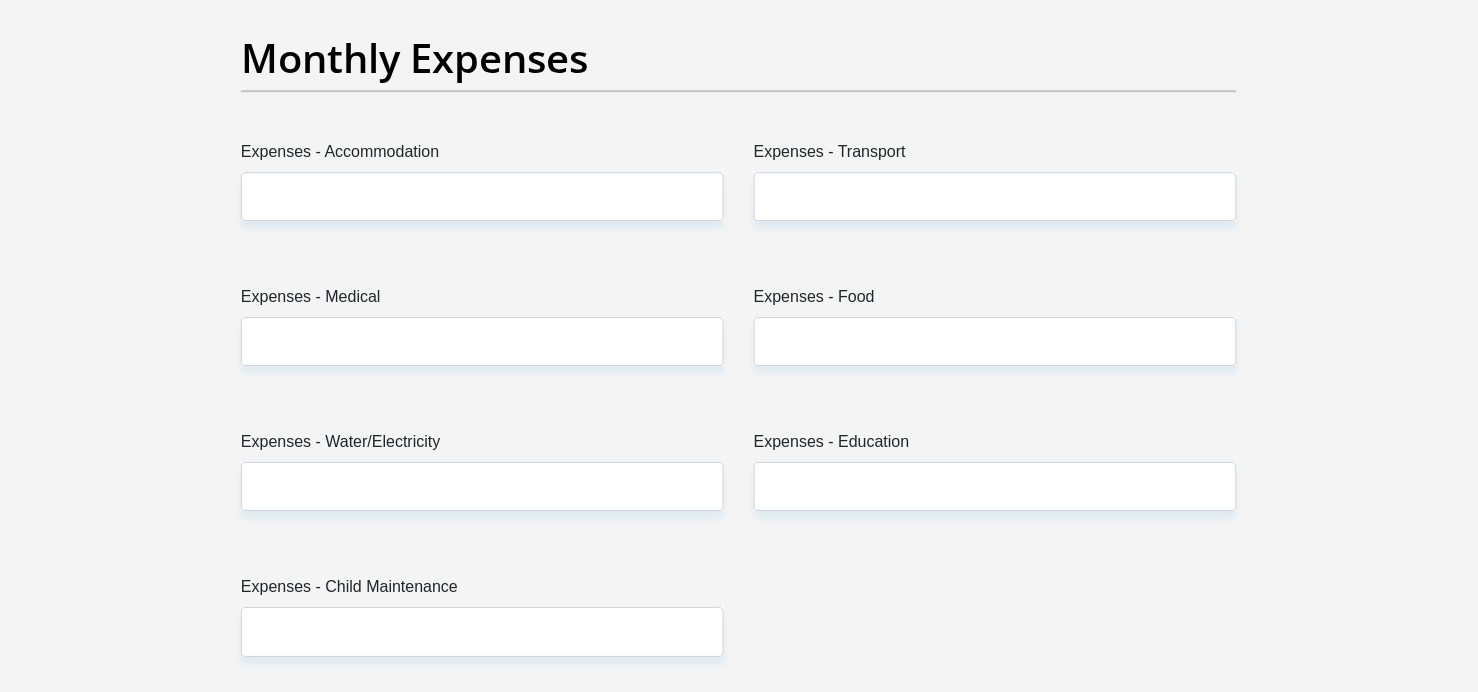 type on "1000" 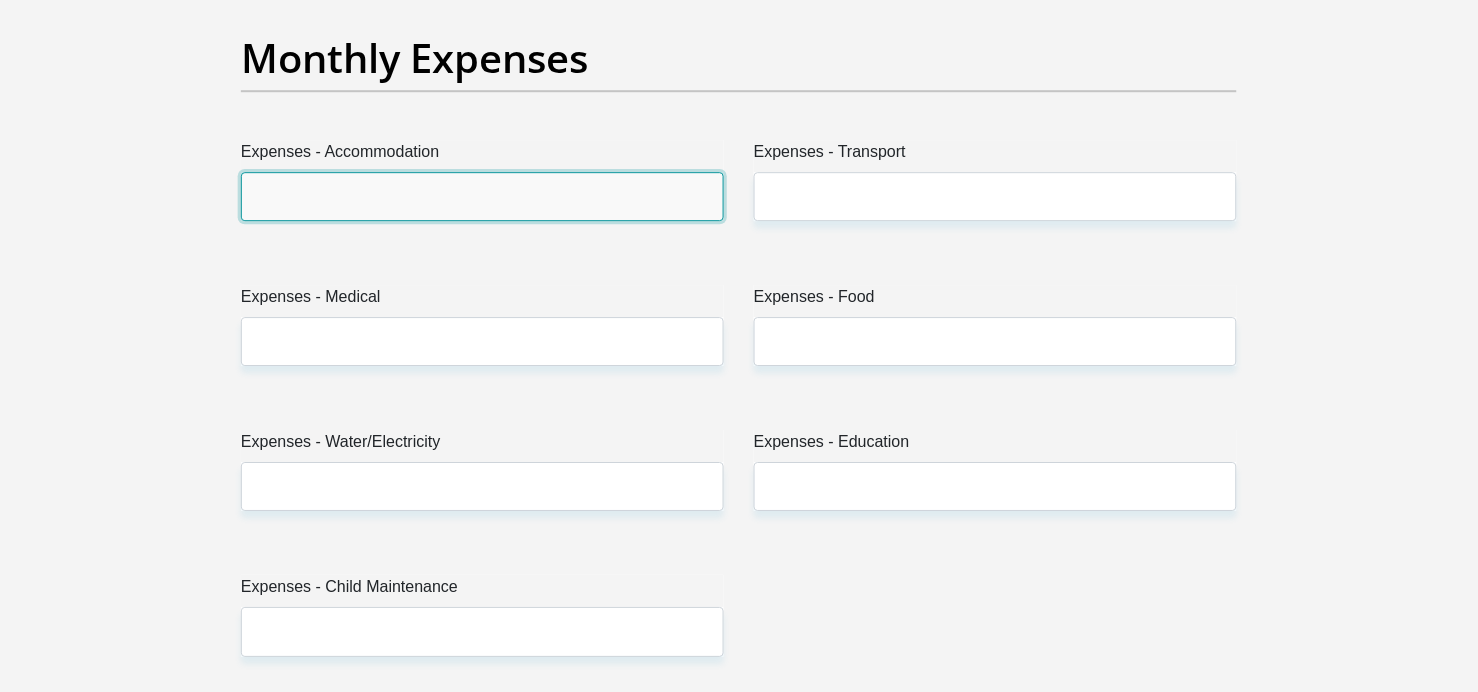 click on "Expenses - Accommodation" at bounding box center [482, 196] 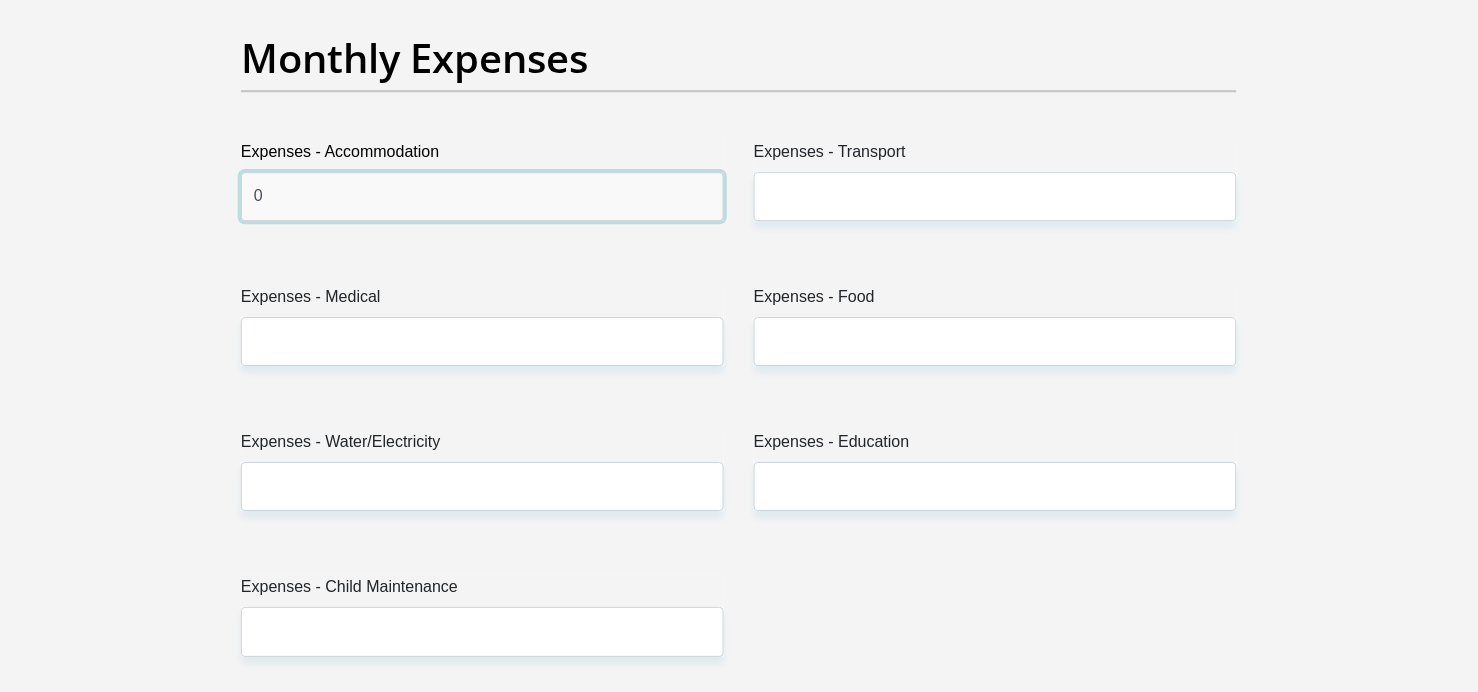 type on "0" 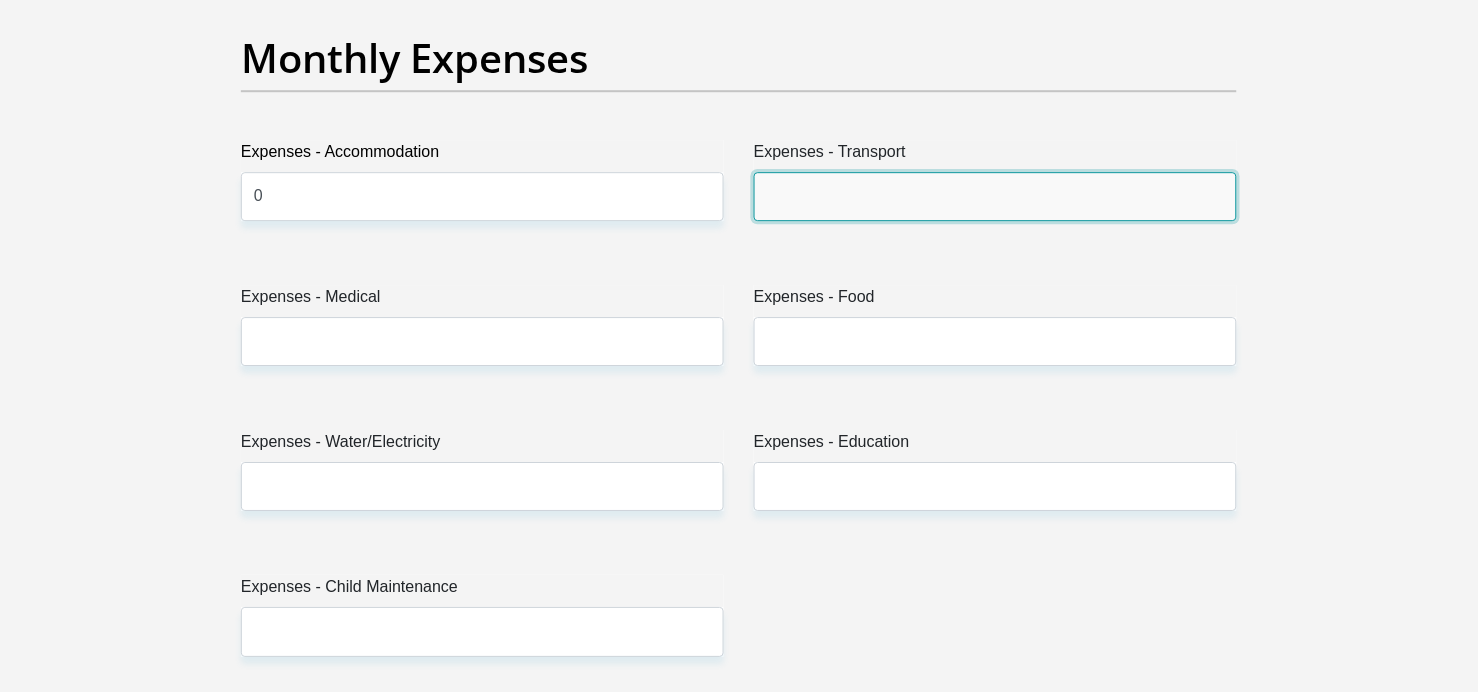 click on "Expenses - Transport" at bounding box center (995, 196) 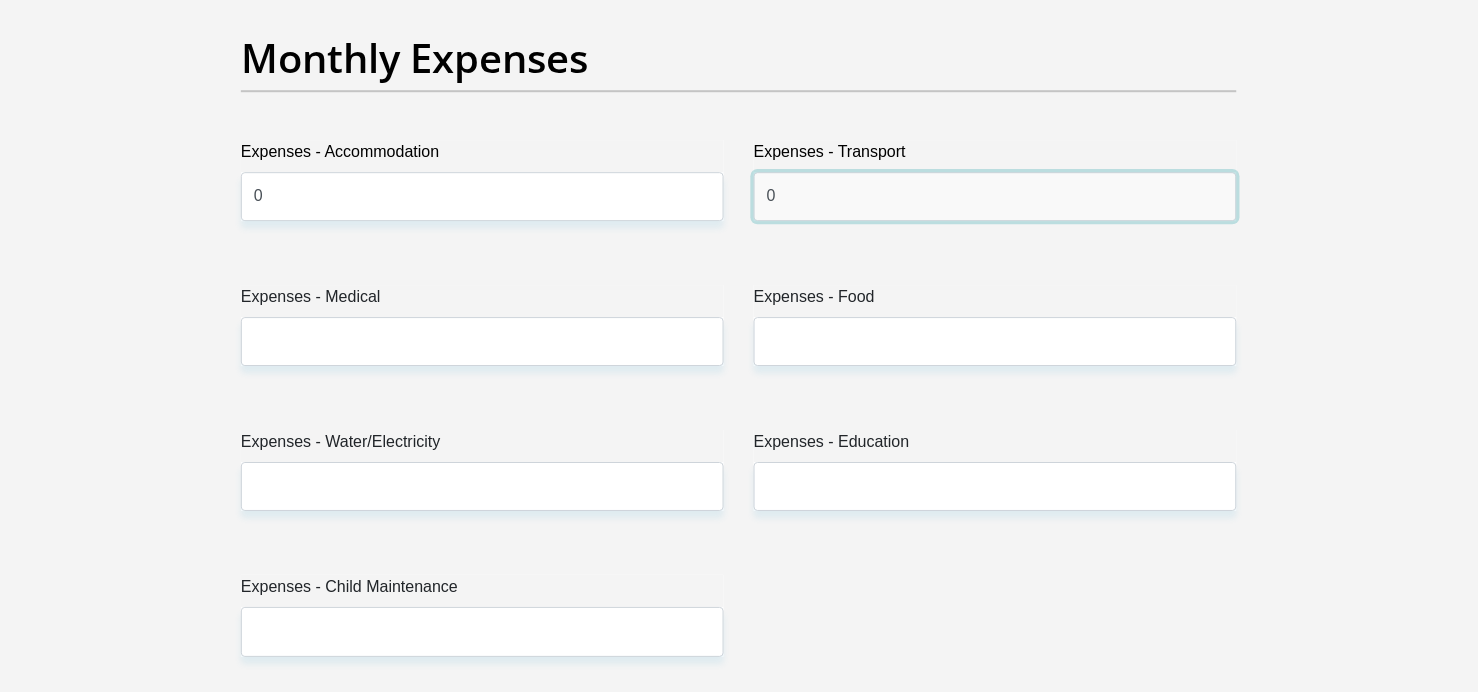type on "0" 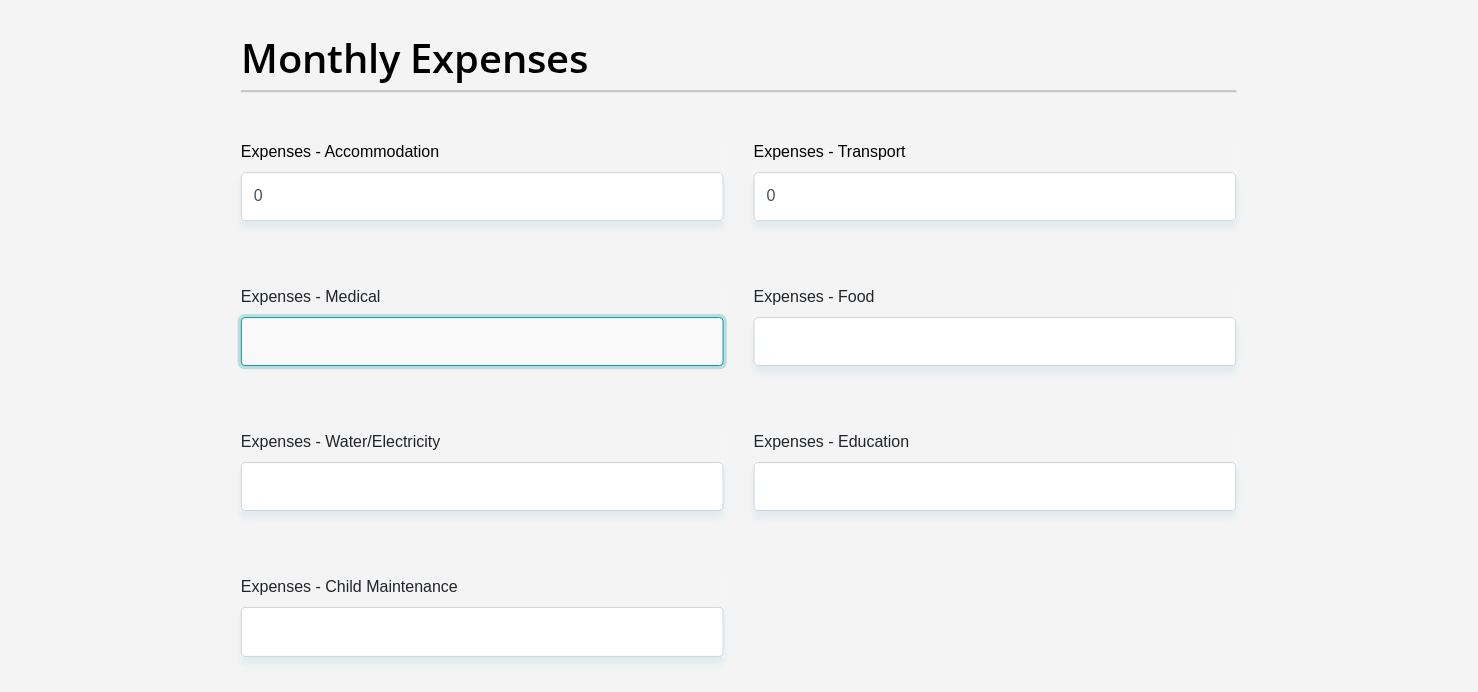 click on "Expenses - Medical" at bounding box center [482, 341] 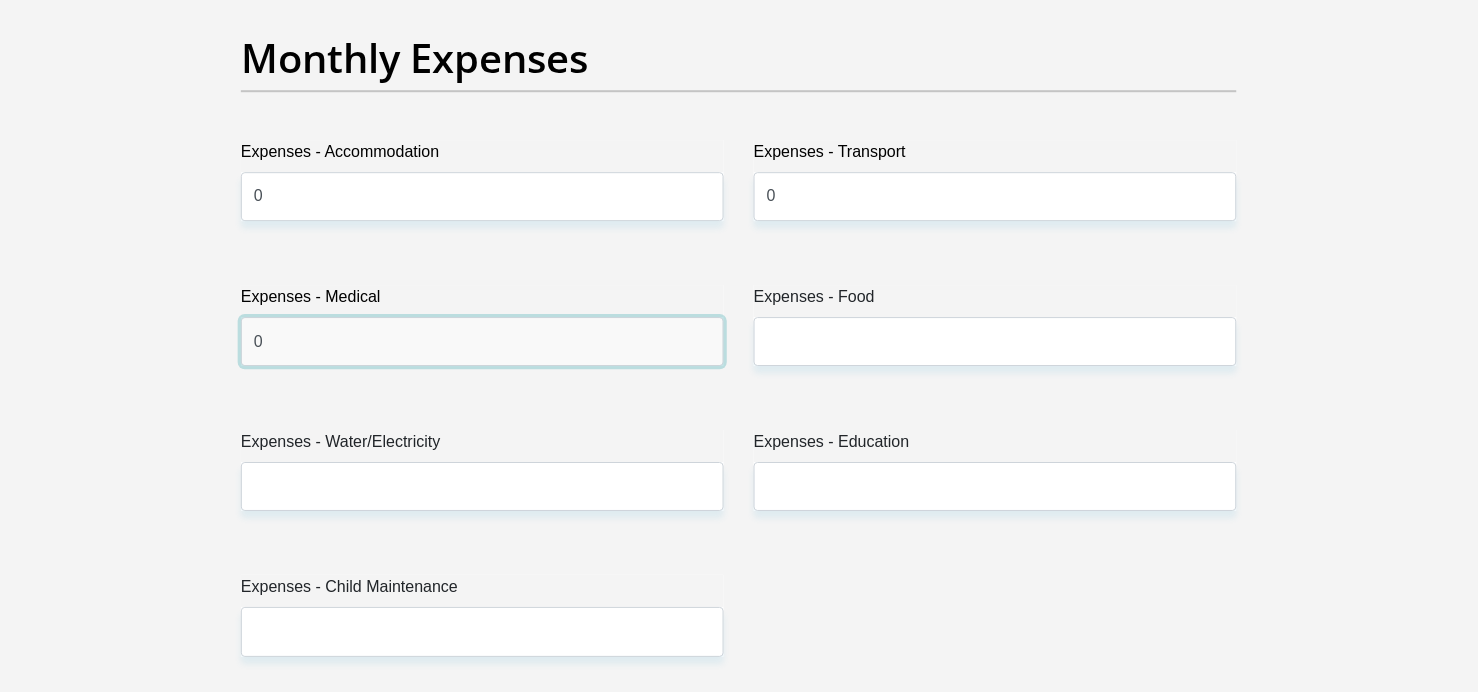 type on "0" 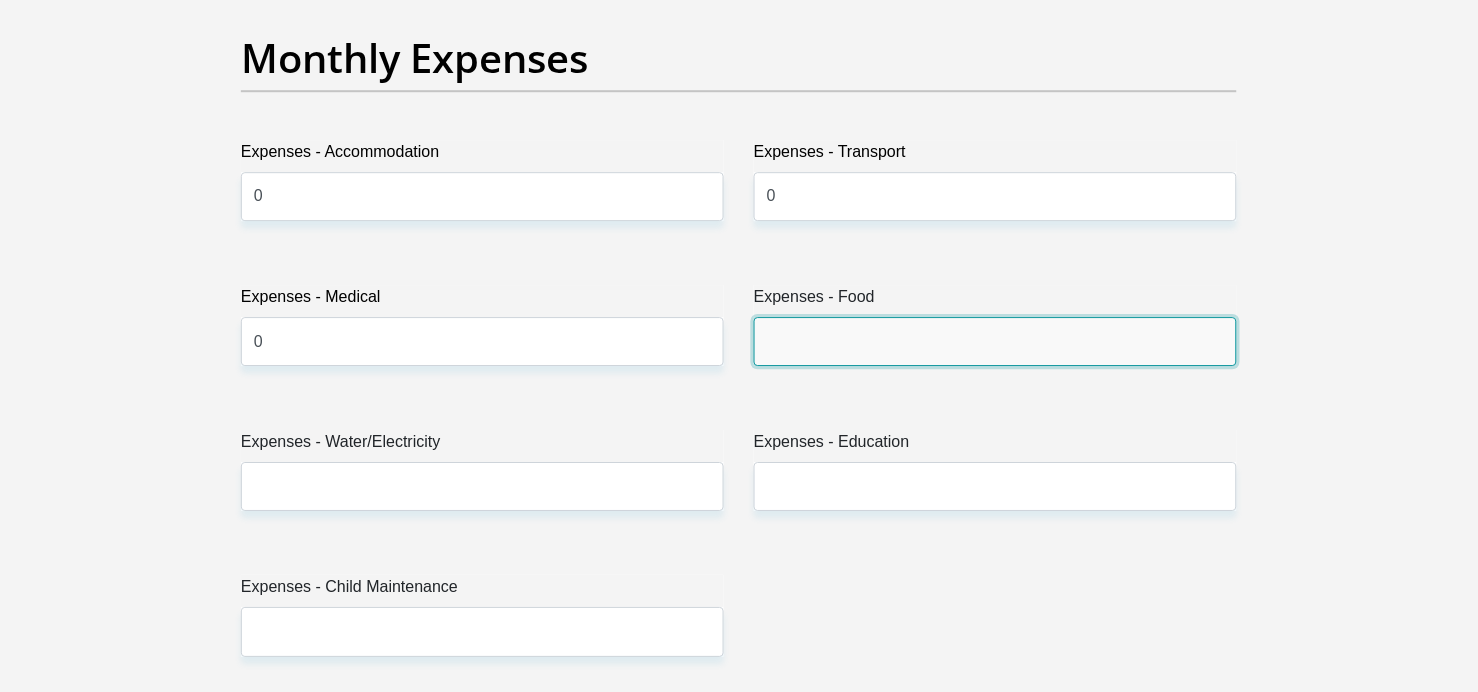 click on "Expenses - Food" at bounding box center (995, 341) 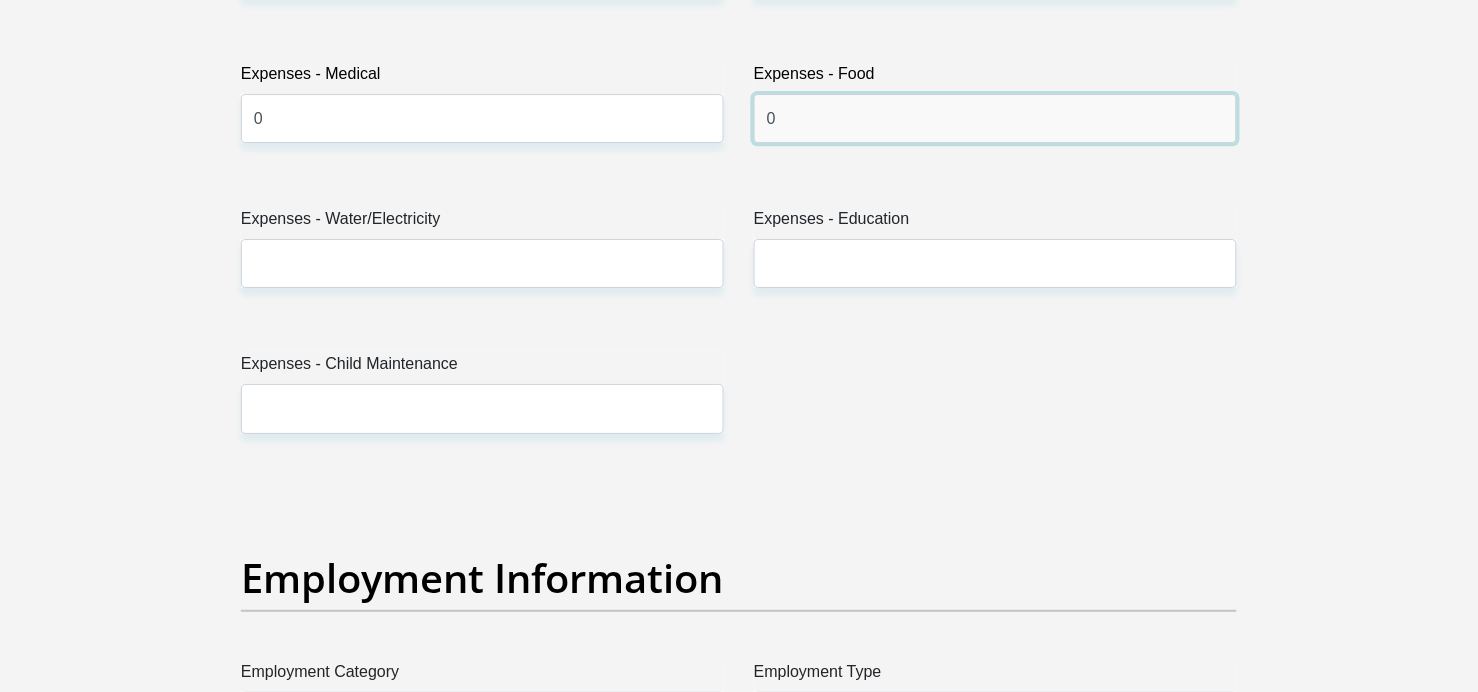 scroll, scrollTop: 3097, scrollLeft: 0, axis: vertical 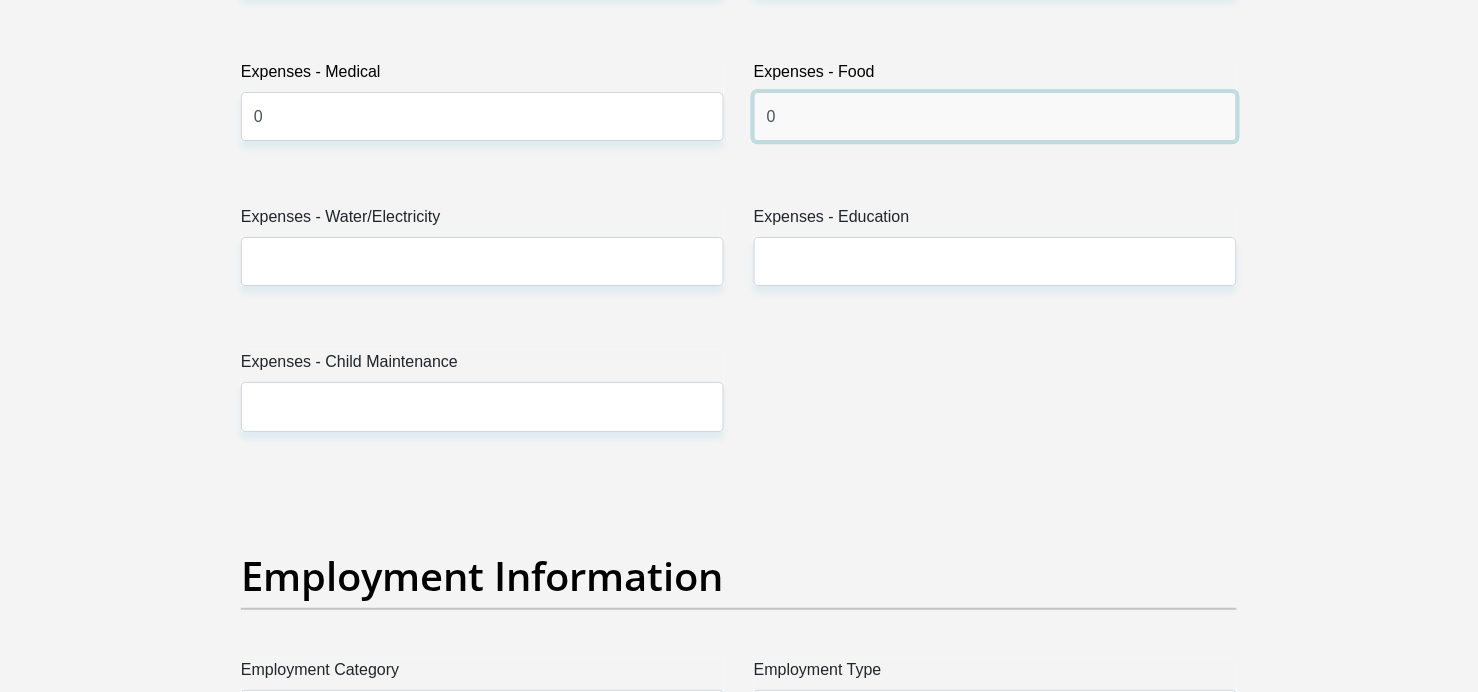 type on "0" 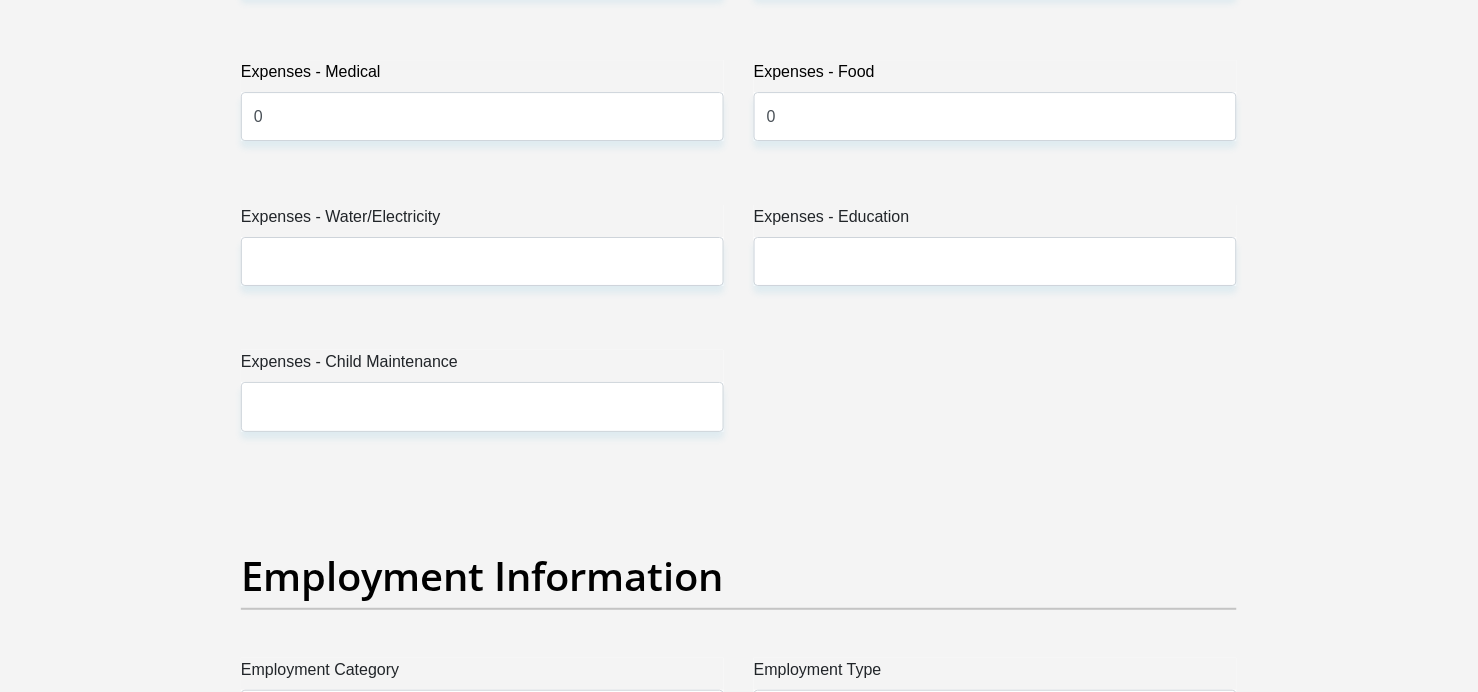 drag, startPoint x: 630, startPoint y: 232, endPoint x: 631, endPoint y: 248, distance: 16.03122 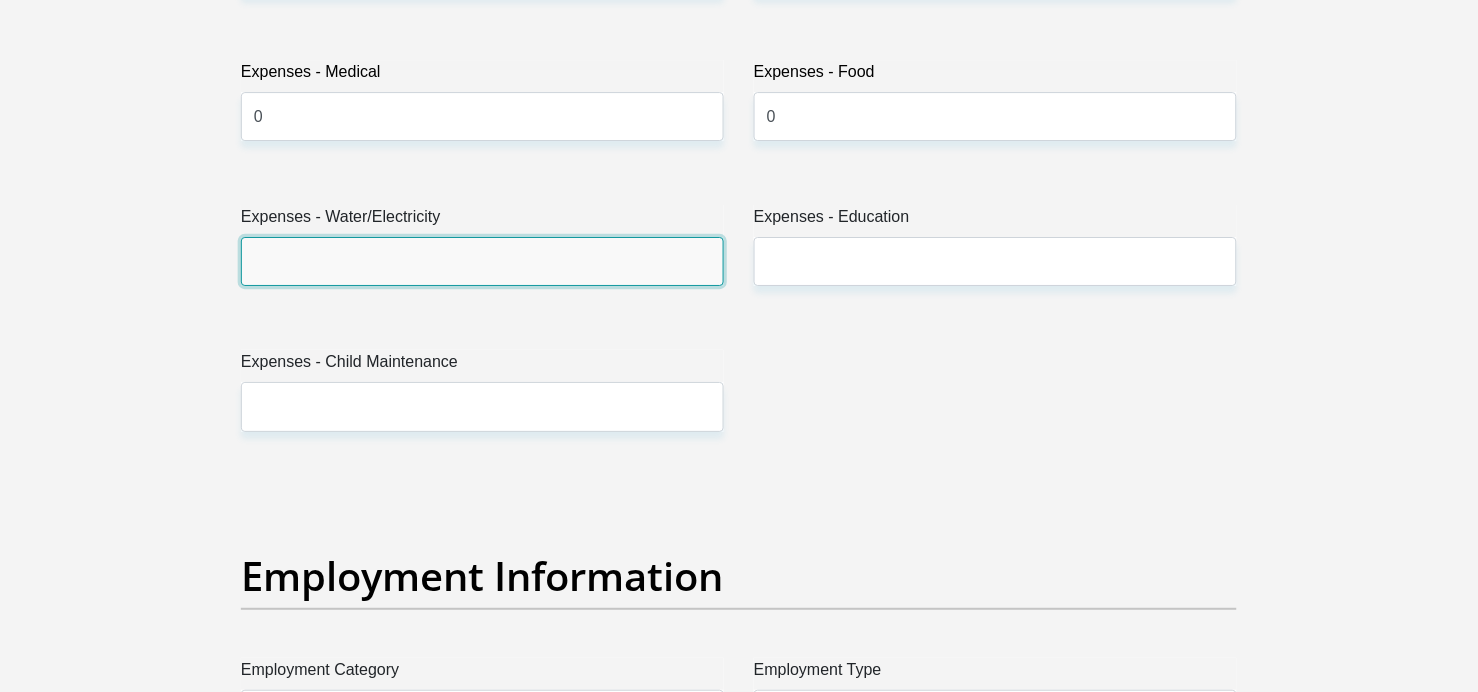 click on "Expenses - Water/Electricity" at bounding box center (482, 261) 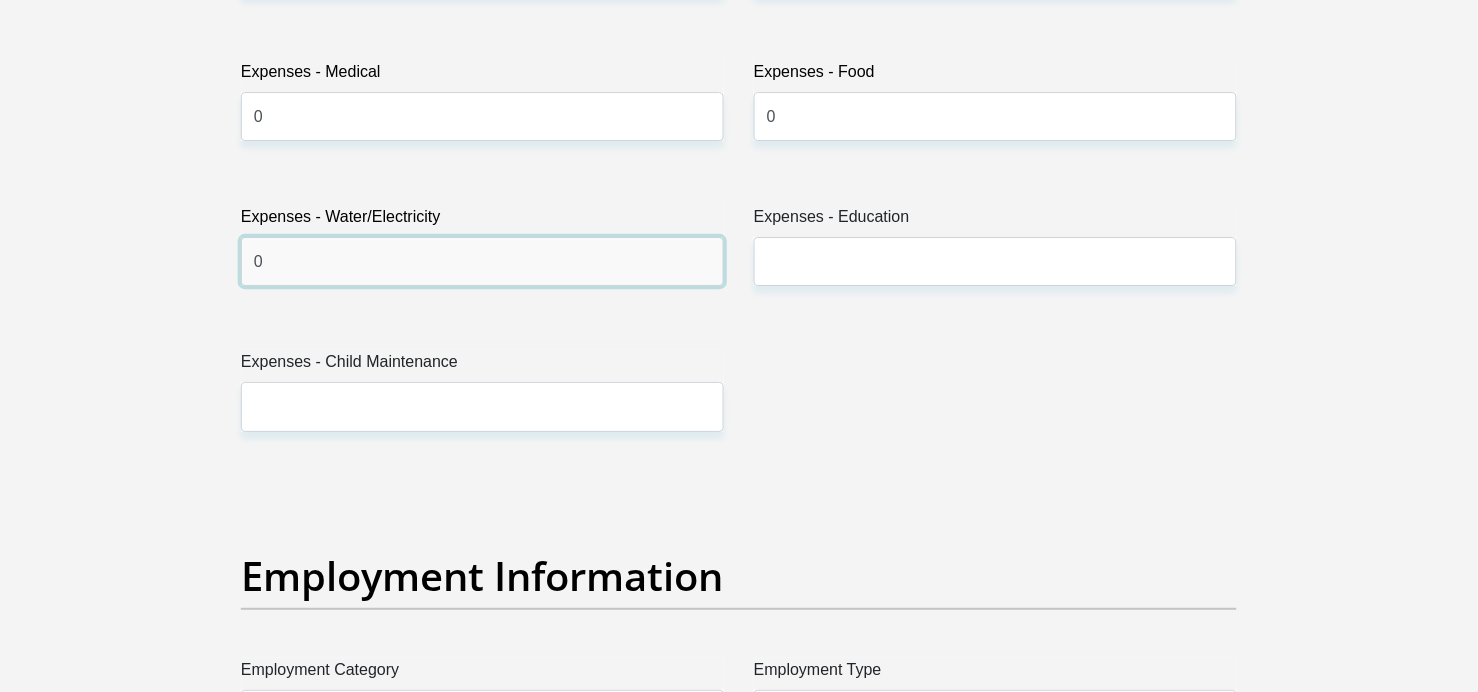 type on "0" 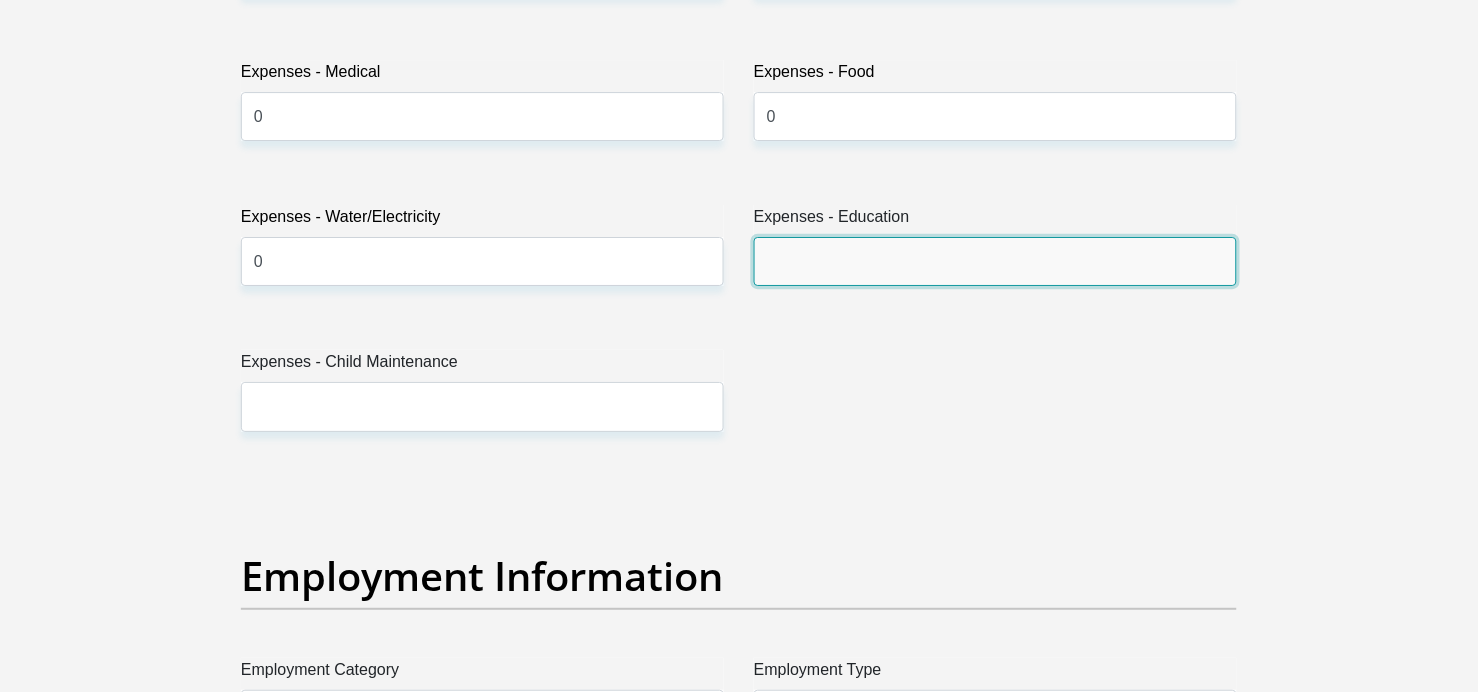 click on "Expenses - Education" at bounding box center (995, 261) 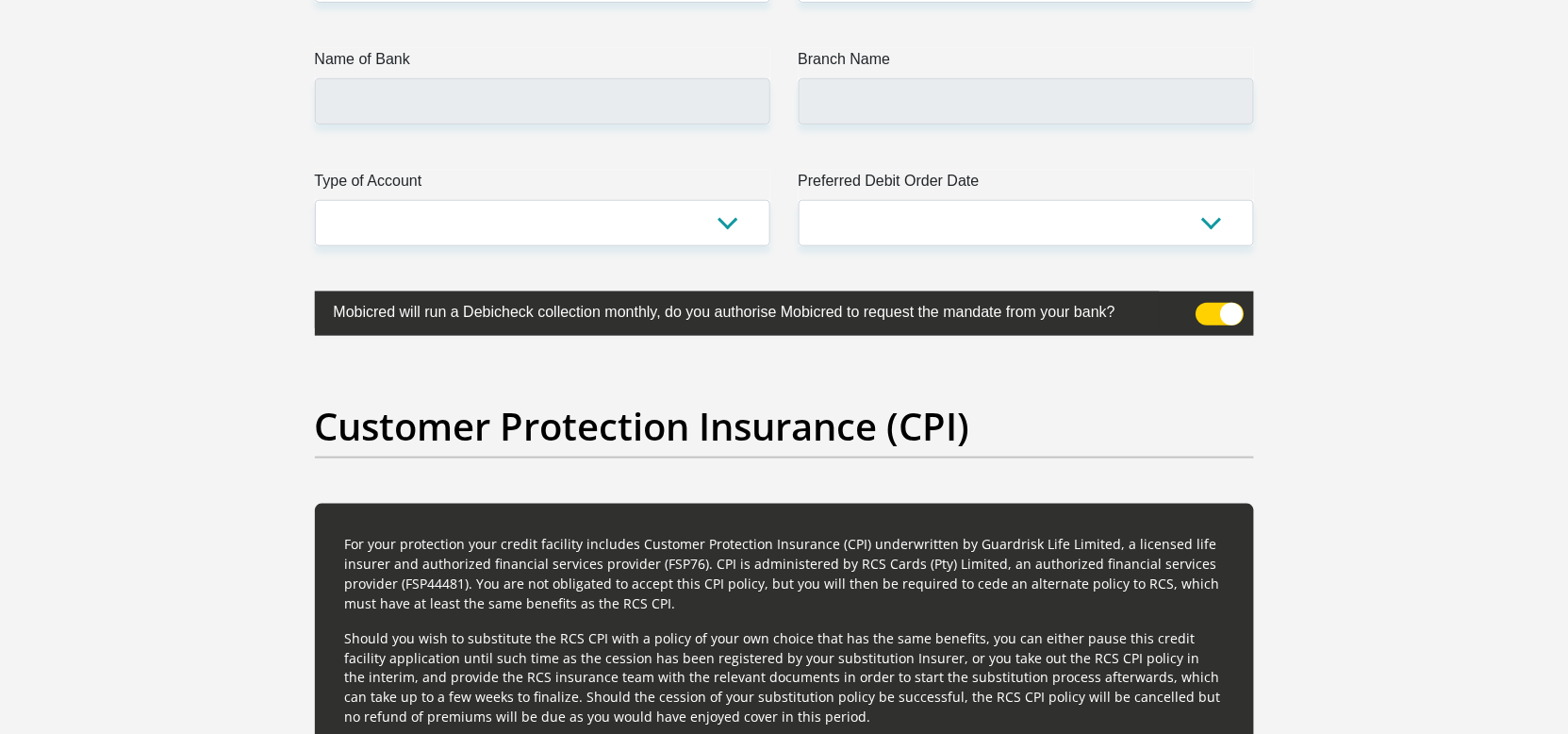 scroll, scrollTop: 4585, scrollLeft: 0, axis: vertical 